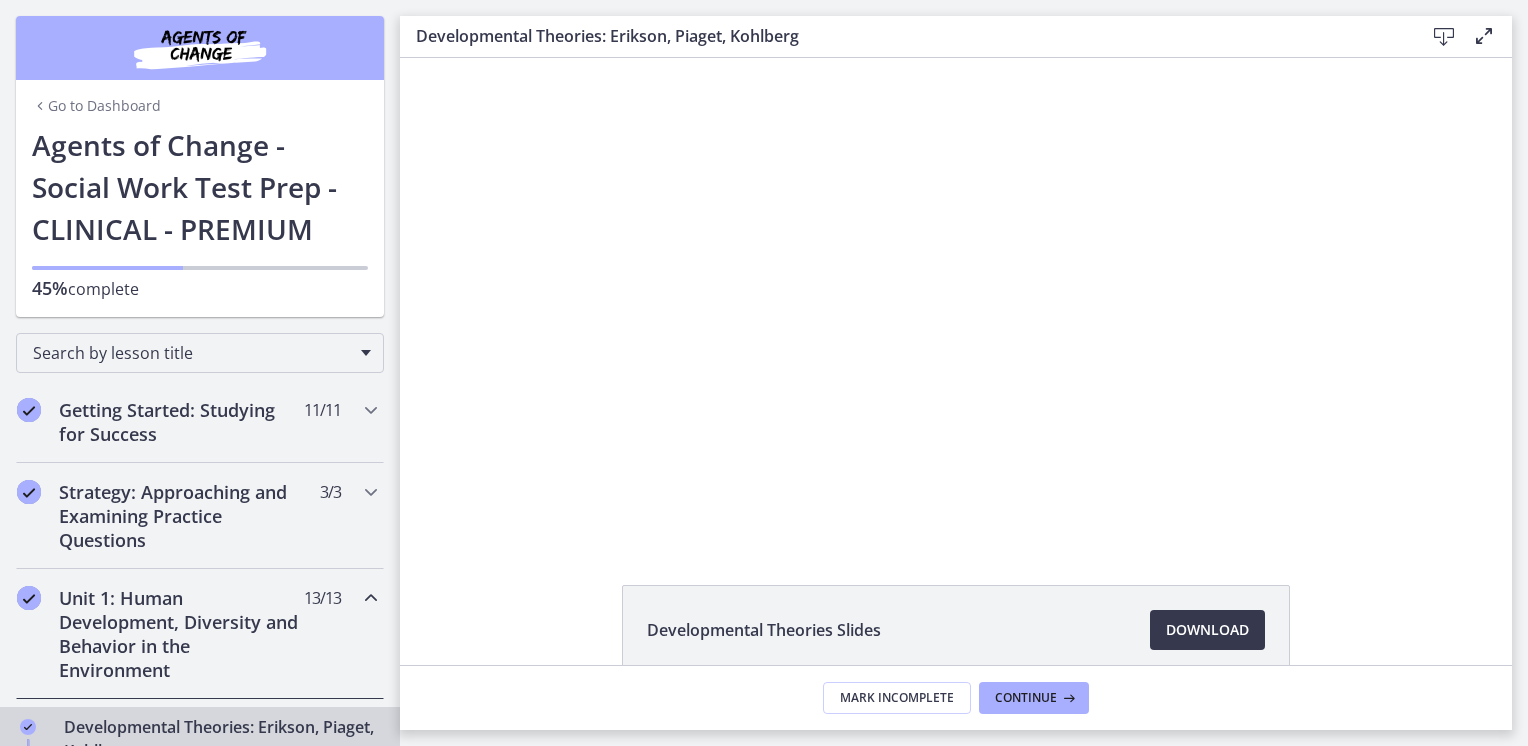 scroll, scrollTop: 0, scrollLeft: 0, axis: both 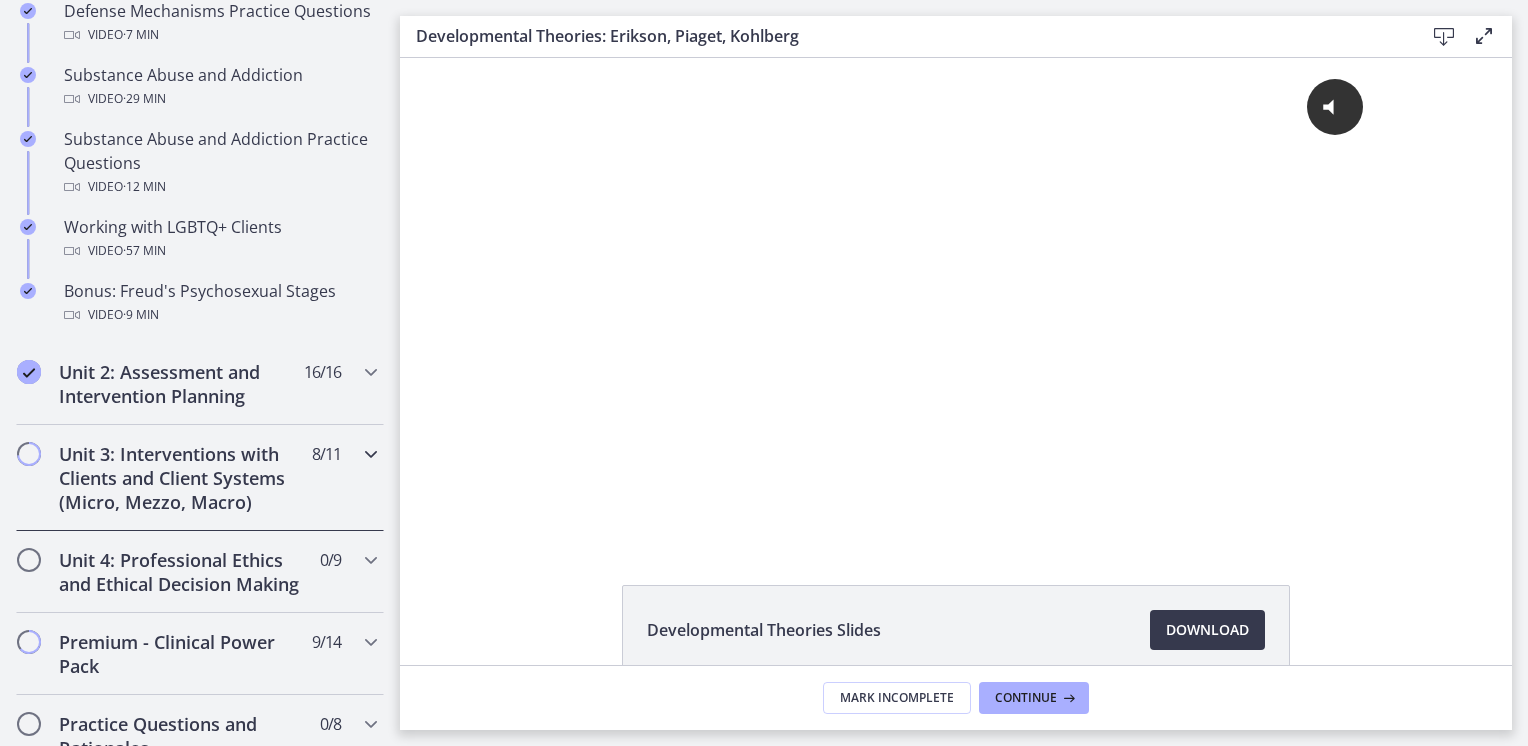 click on "Unit 3: Interventions with Clients and Client Systems (Micro, Mezzo, Macro)" at bounding box center [181, 478] 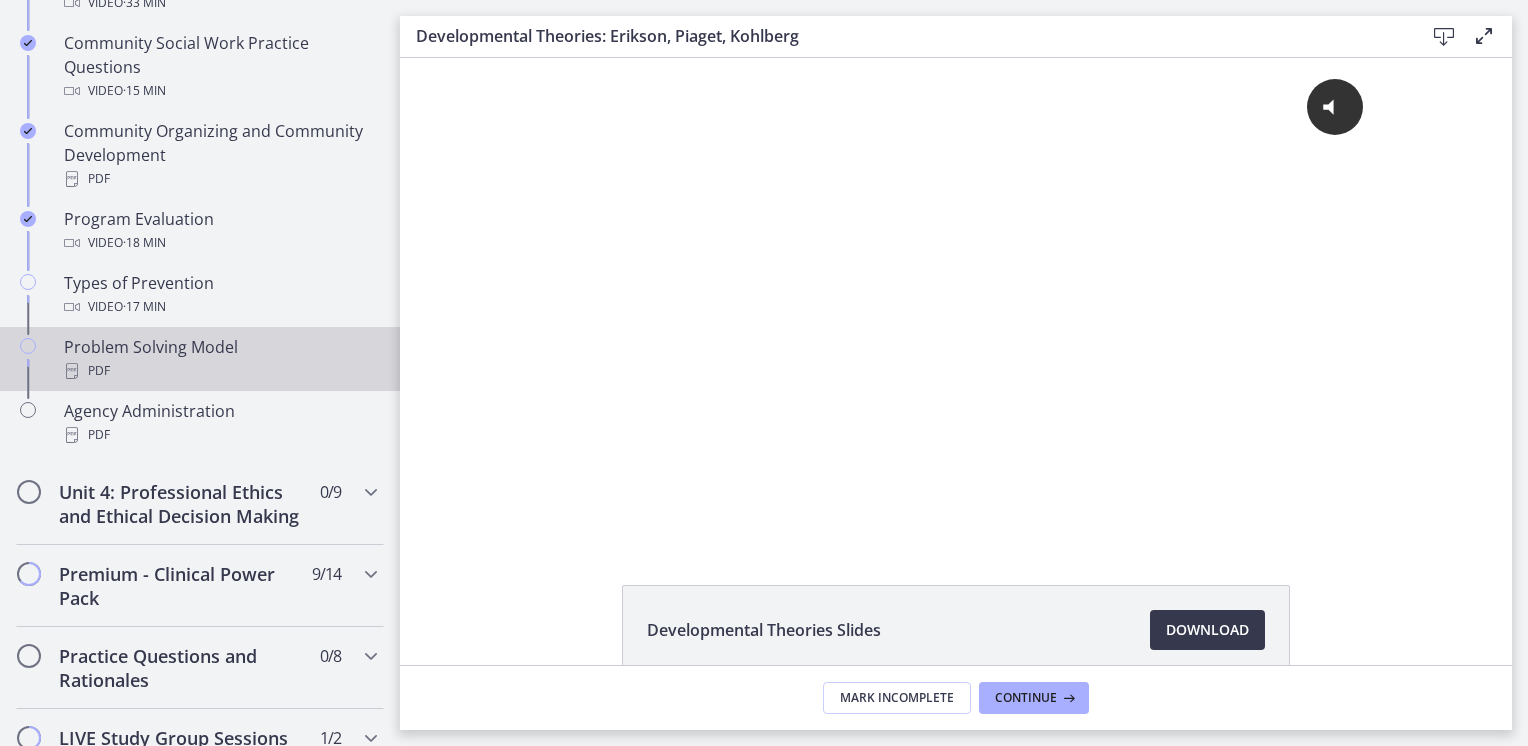 scroll, scrollTop: 1192, scrollLeft: 0, axis: vertical 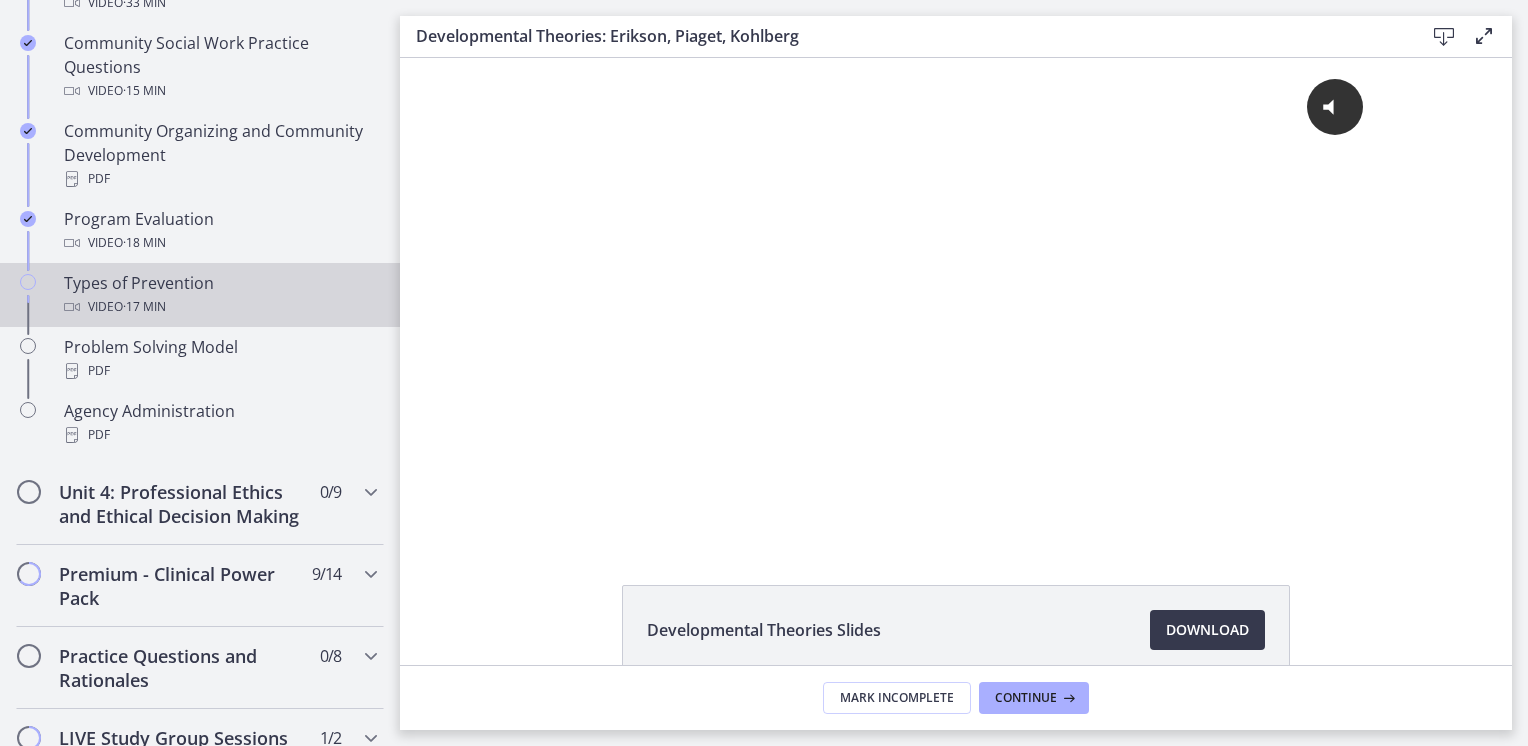 click on "Types of Prevention
Video
·  17 min" at bounding box center [220, 295] 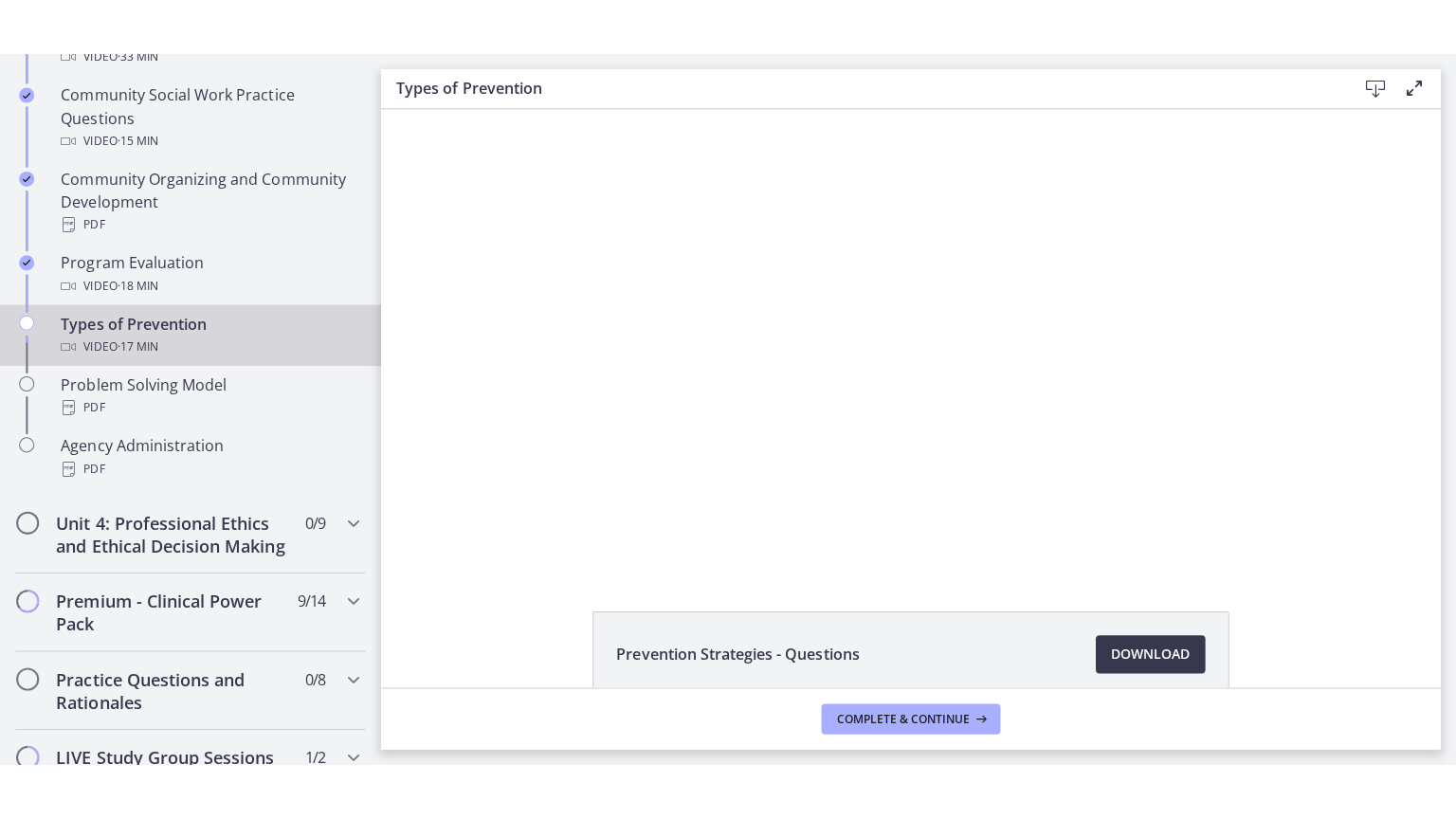 scroll, scrollTop: 0, scrollLeft: 0, axis: both 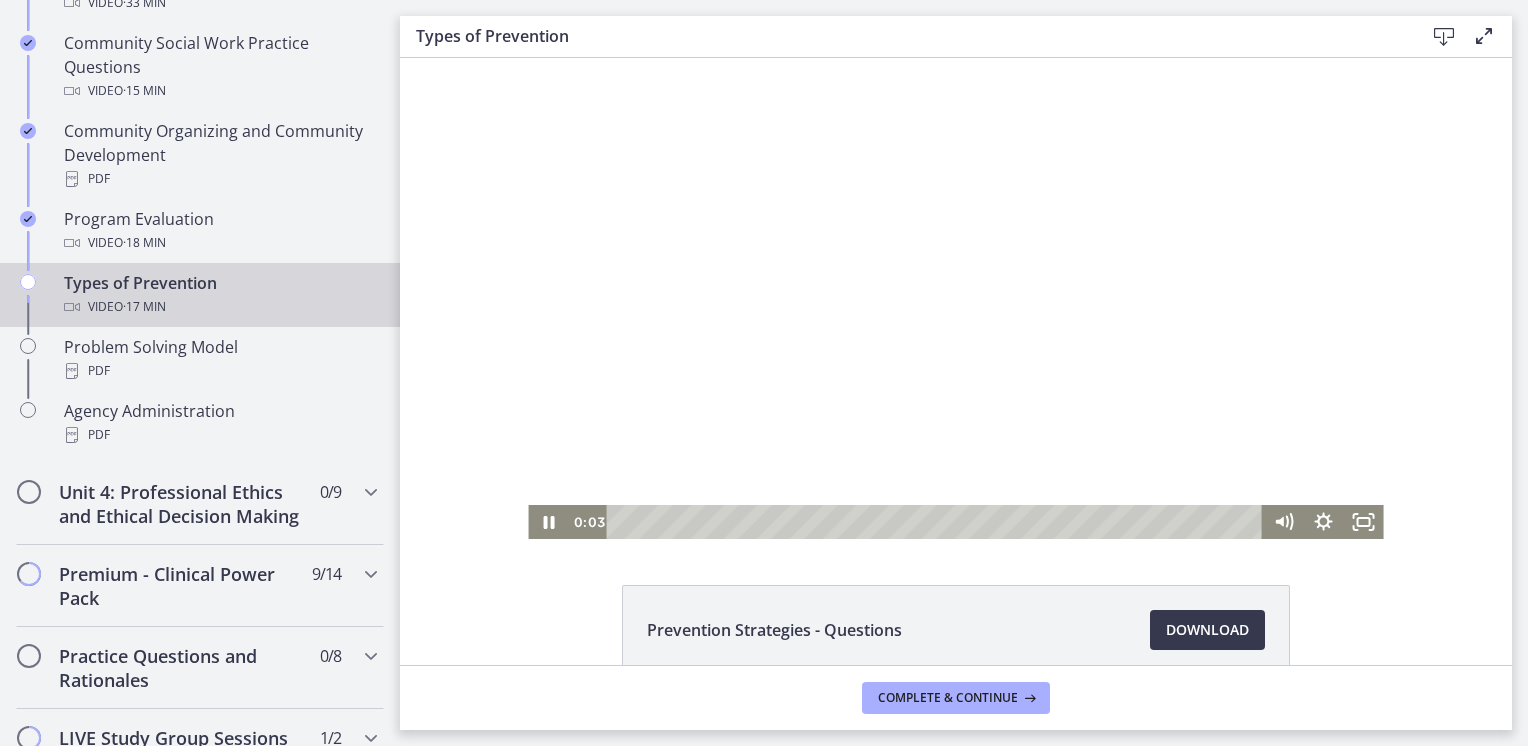 click at bounding box center (955, 298) 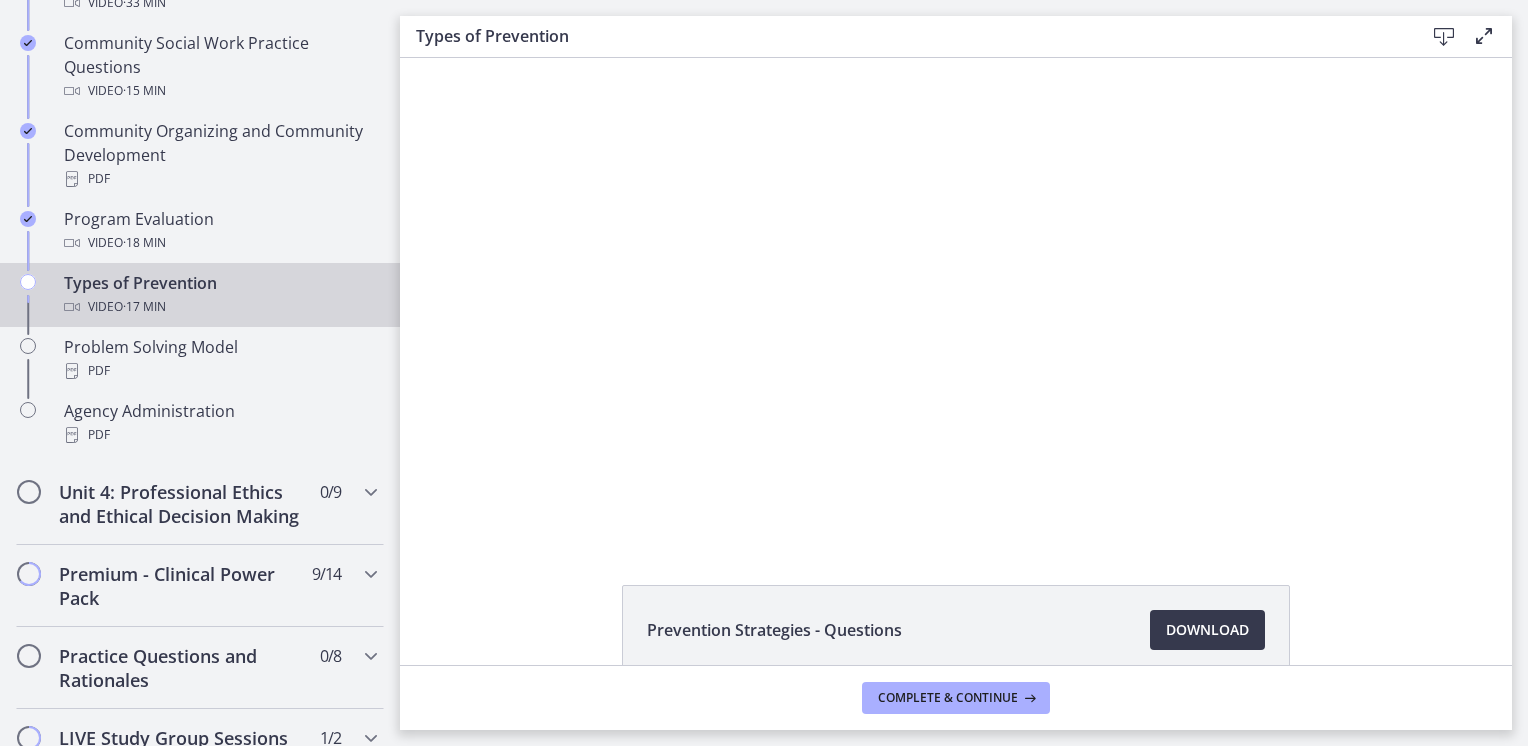 click on "Click for sound
@keyframes VOLUME_SMALL_WAVE_FLASH {
0% { opacity: 0; }
33% { opacity: 1; }
66% { opacity: 1; }
100% { opacity: 0; }
}
@keyframes VOLUME_LARGE_WAVE_FLASH {
0% { opacity: 0; }
33% { opacity: 1; }
66% { opacity: 1; }
100% { opacity: 0; }
}
.volume__small-wave {
animation: VOLUME_SMALL_WAVE_FLASH 2s infinite;
opacity: 0;
}
.volume__large-wave {
animation: VOLUME_LARGE_WAVE_FLASH 2s infinite .3s;
opacity: 0;
}
0:04" at bounding box center (956, 298) 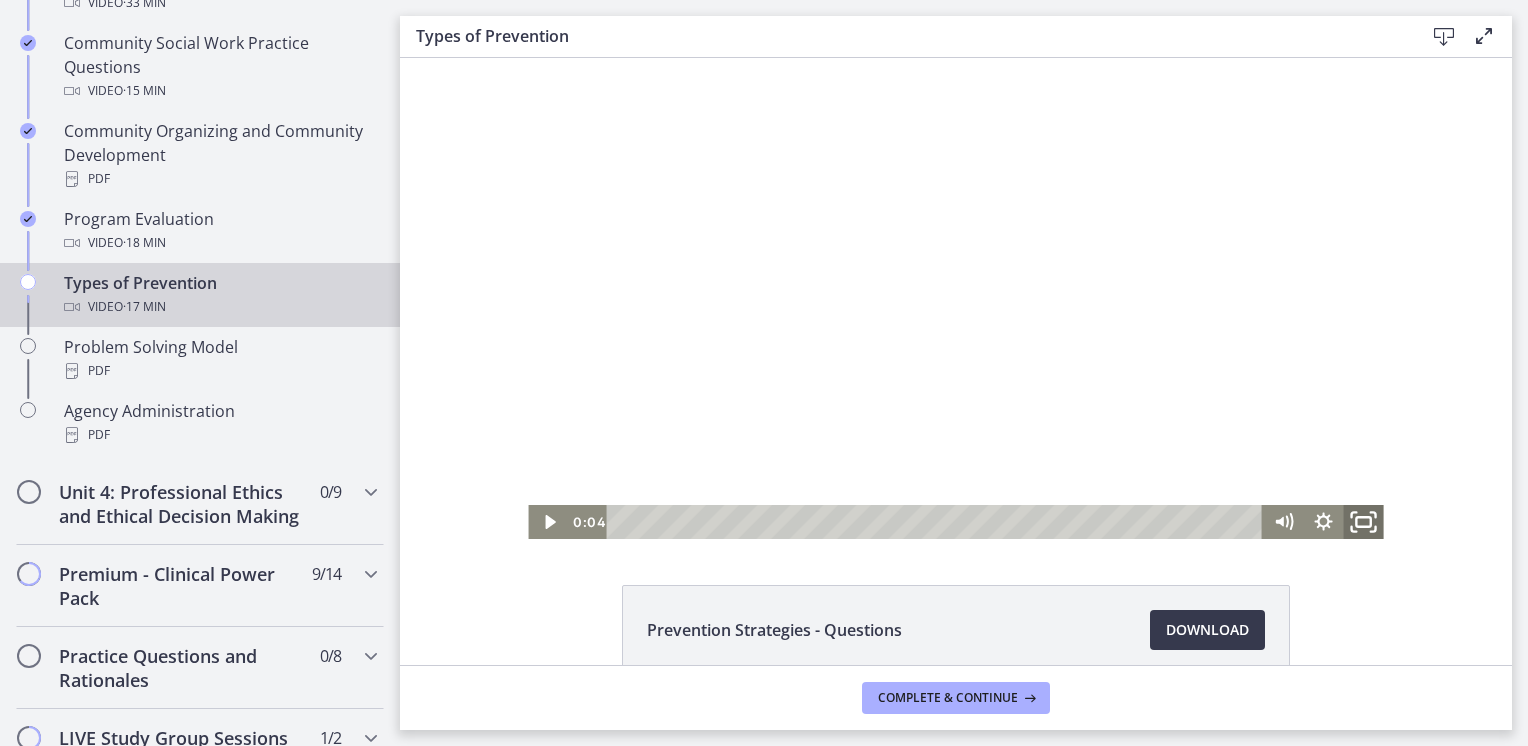 click 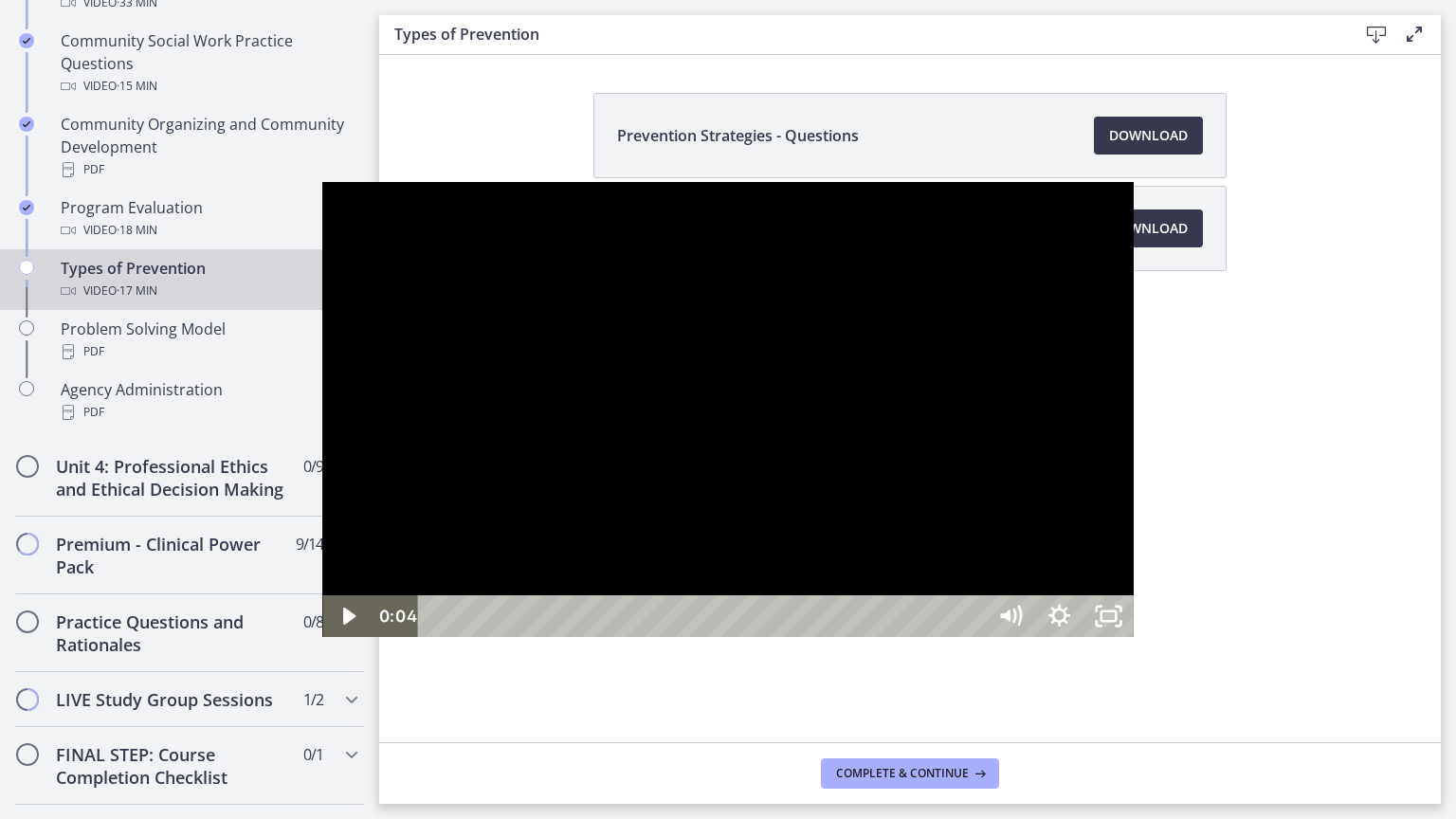 click at bounding box center [727, 410] 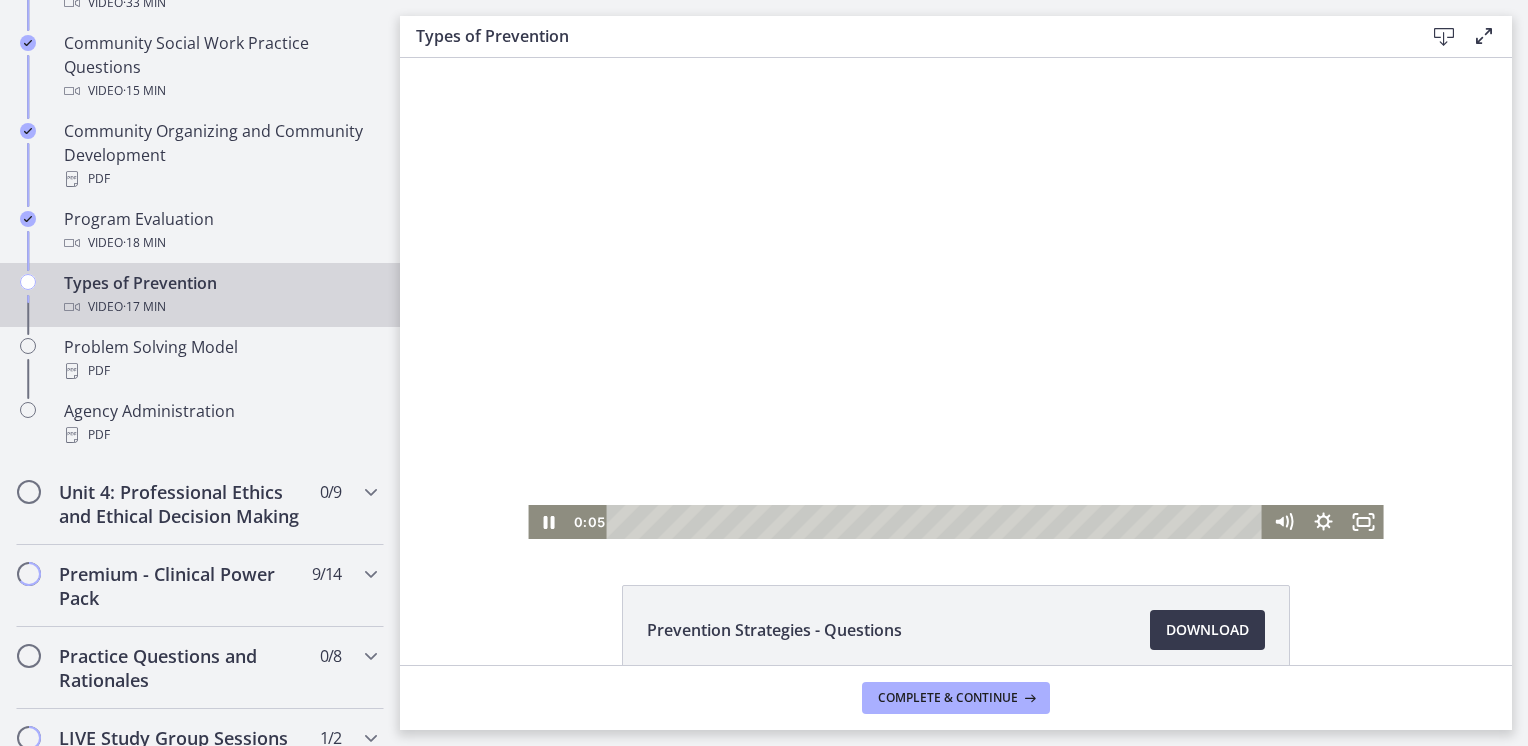 click at bounding box center (955, 298) 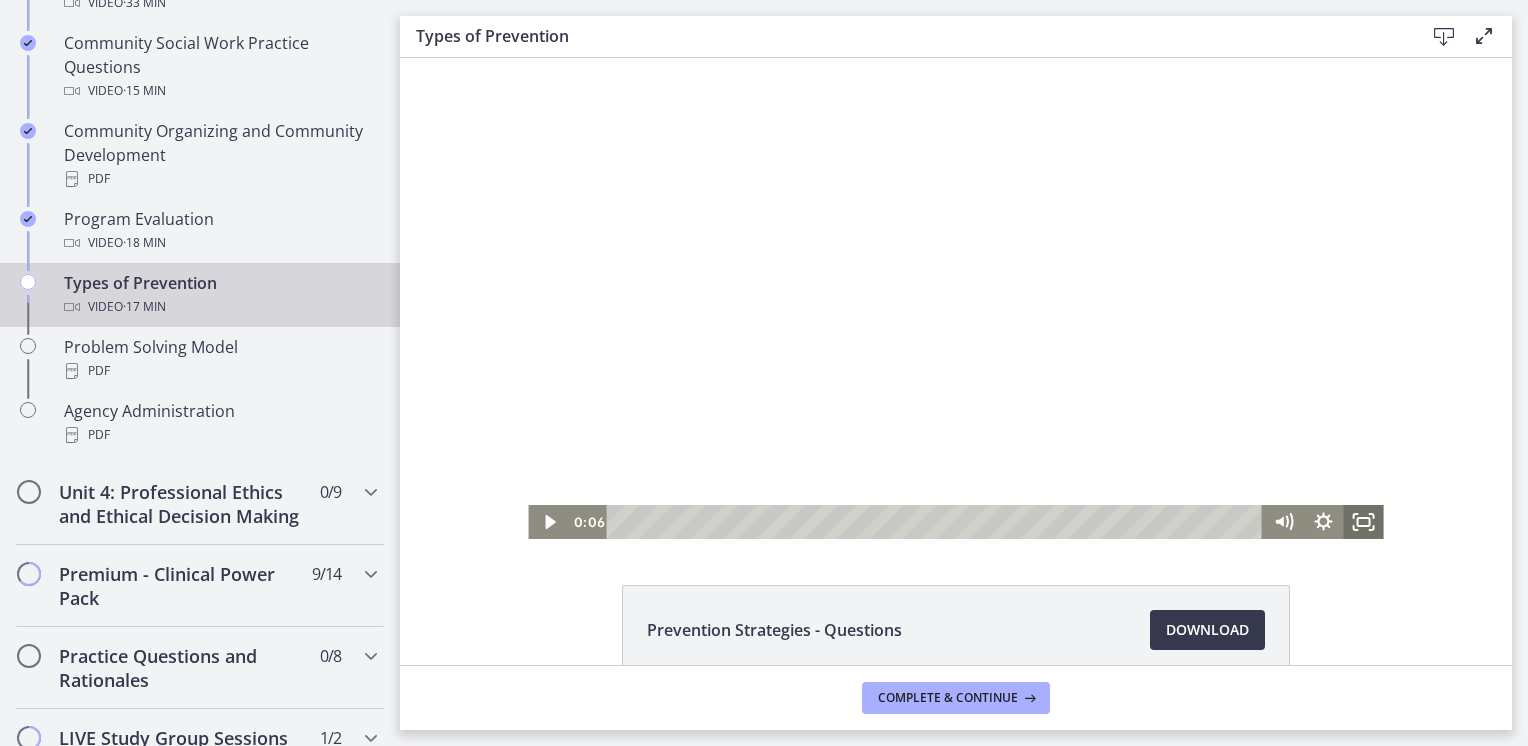 click 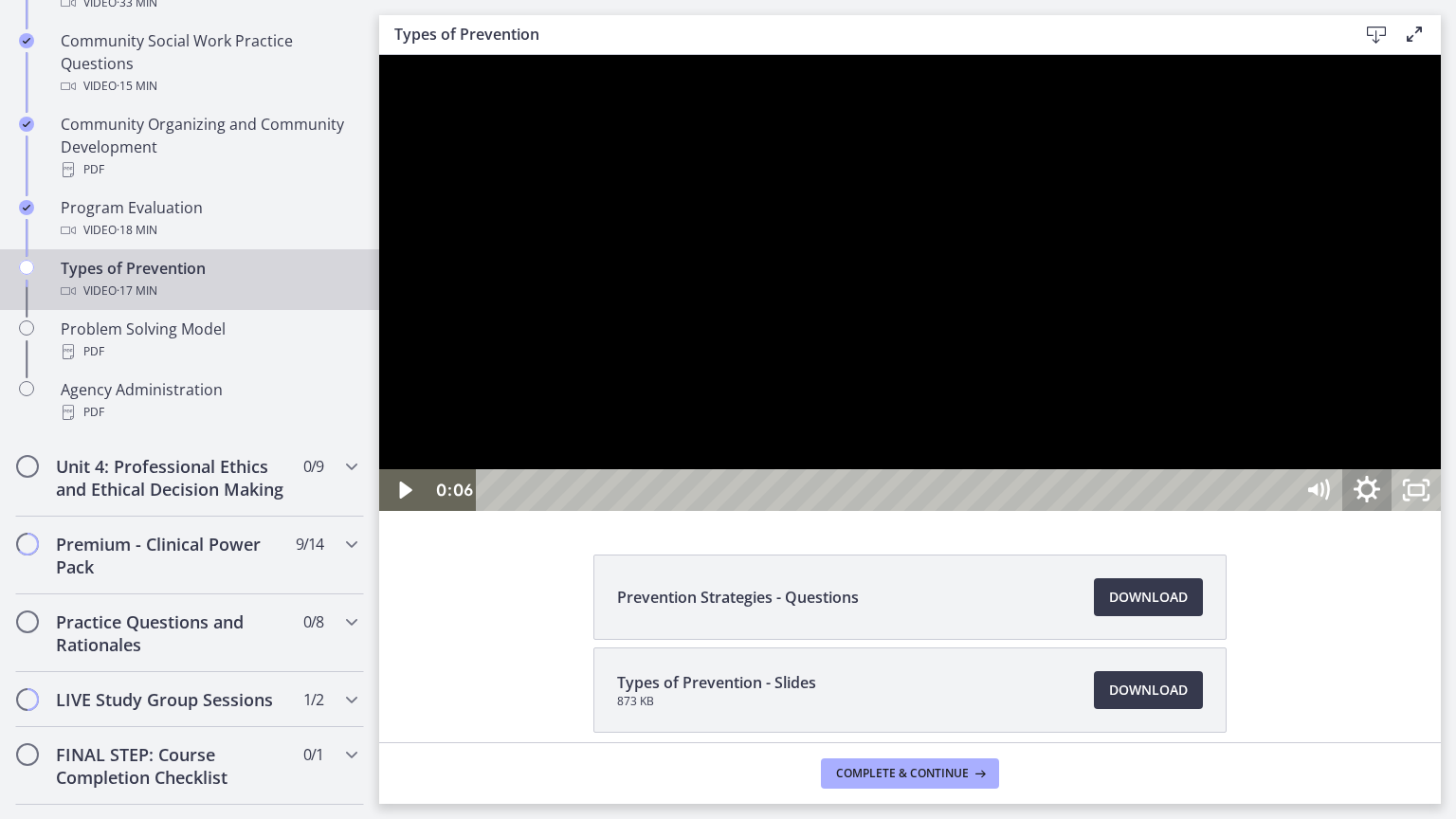 click 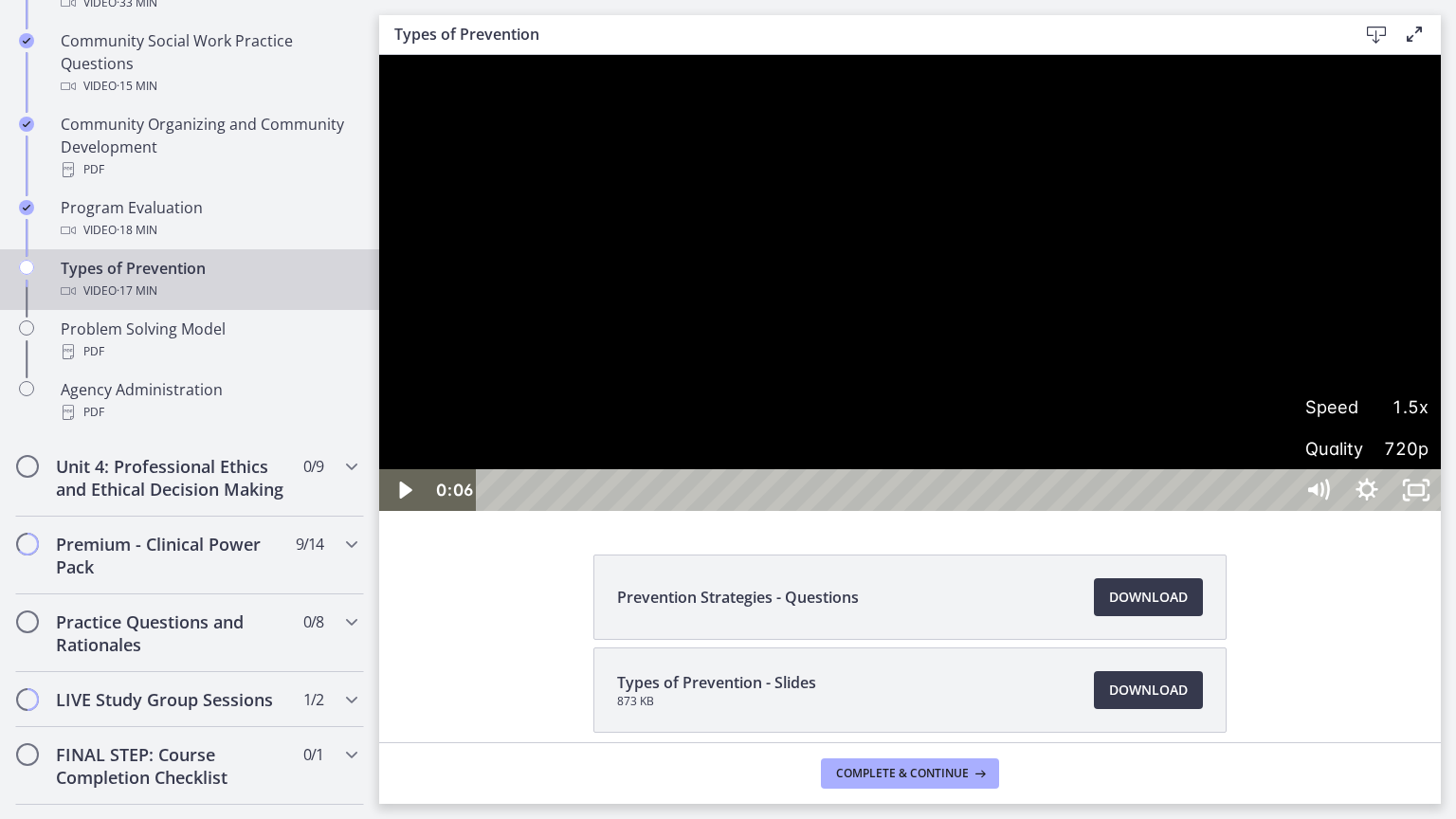 click on "Speed" at bounding box center [1336, 407] 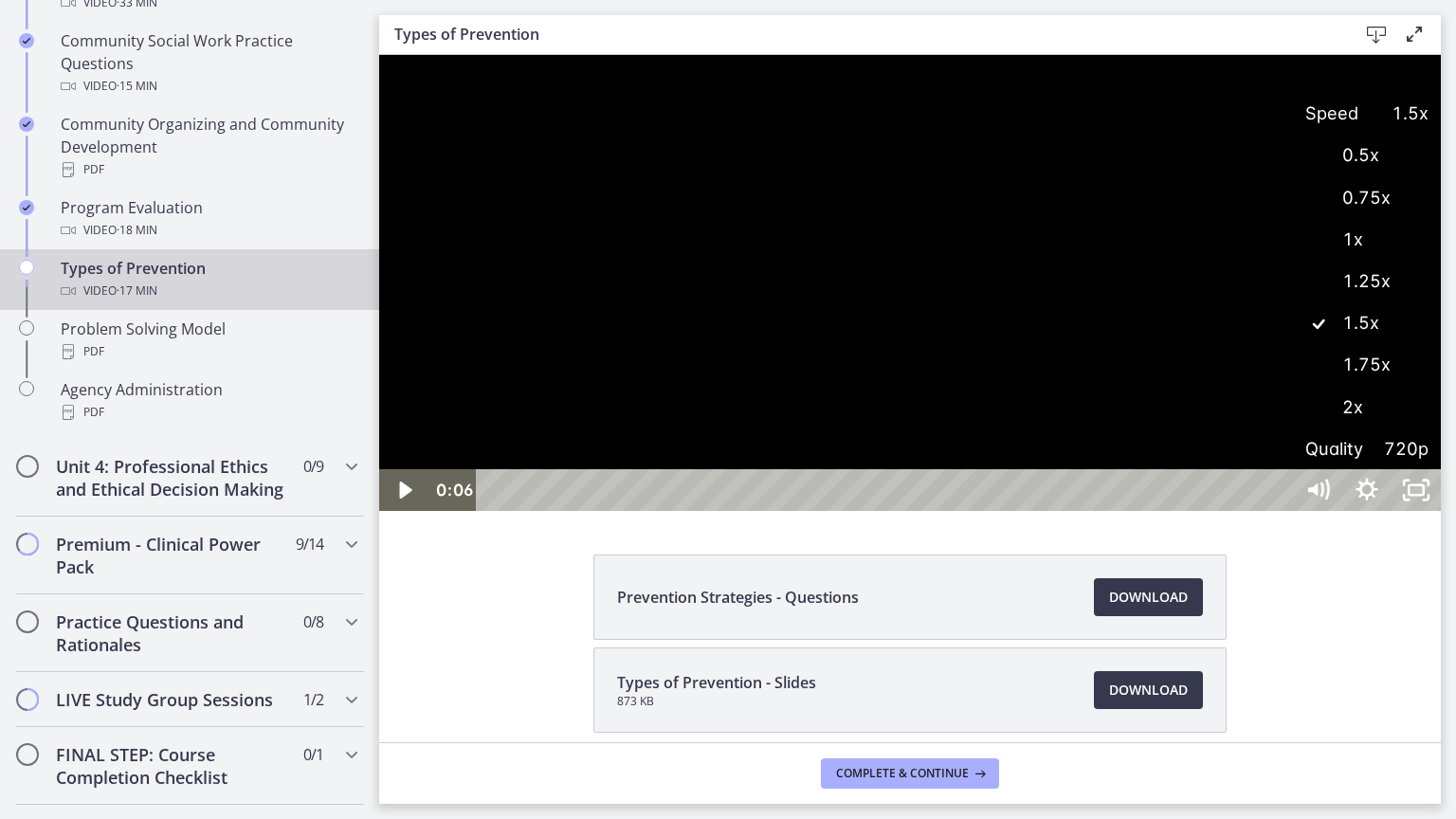 click on "1.25x" at bounding box center (1367, 282) 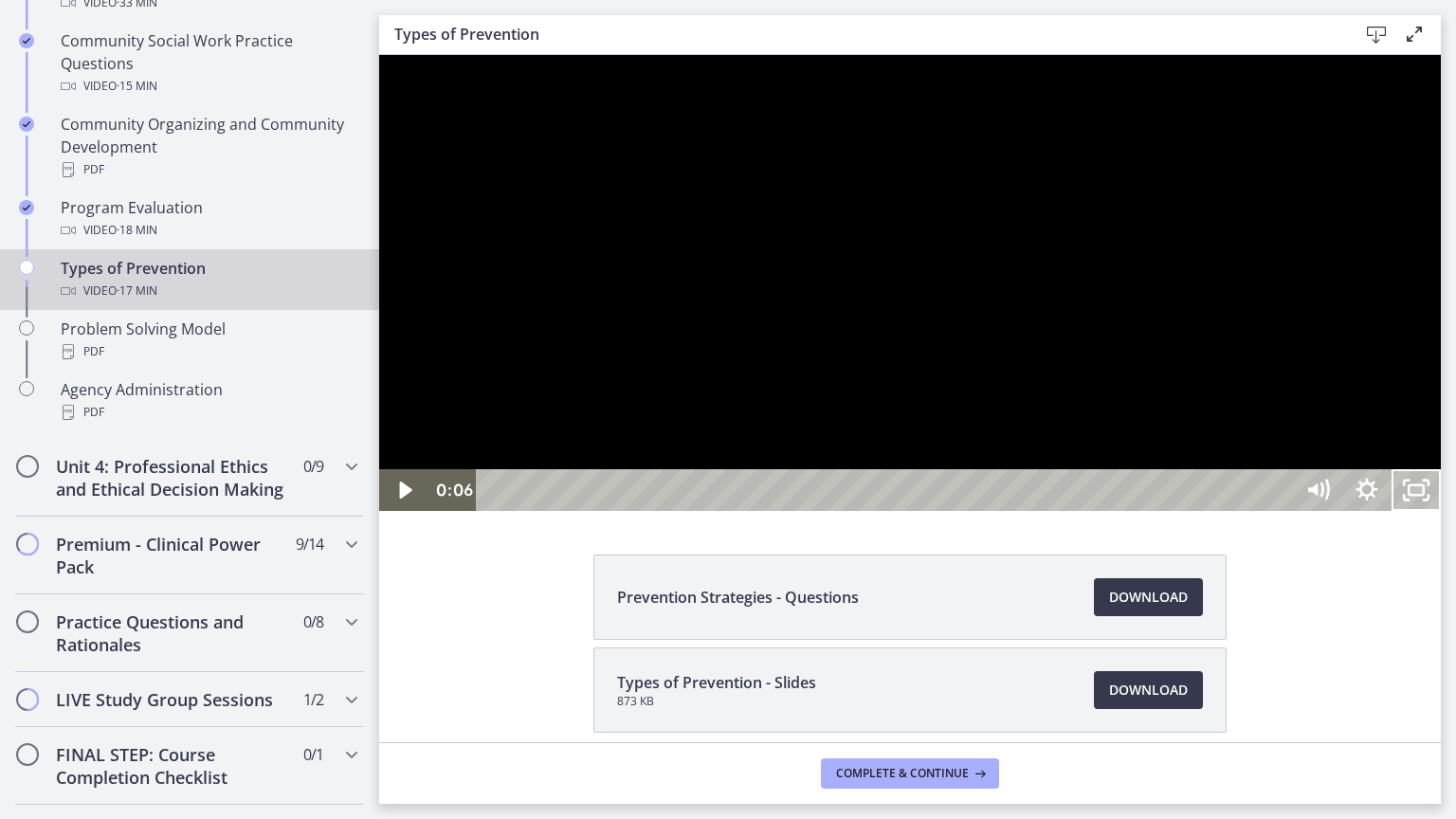 click at bounding box center (910, 282) 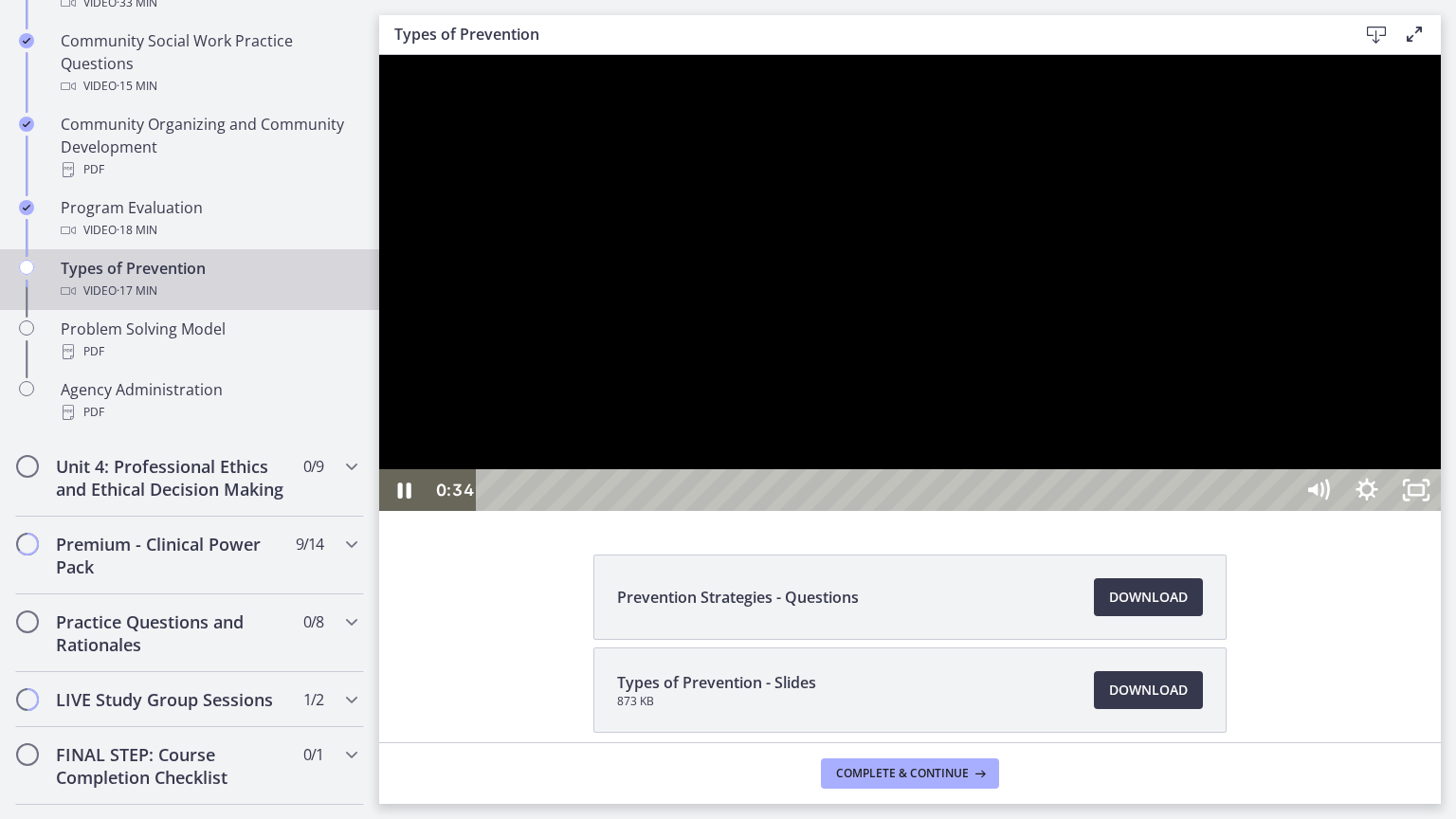 click at bounding box center [910, 282] 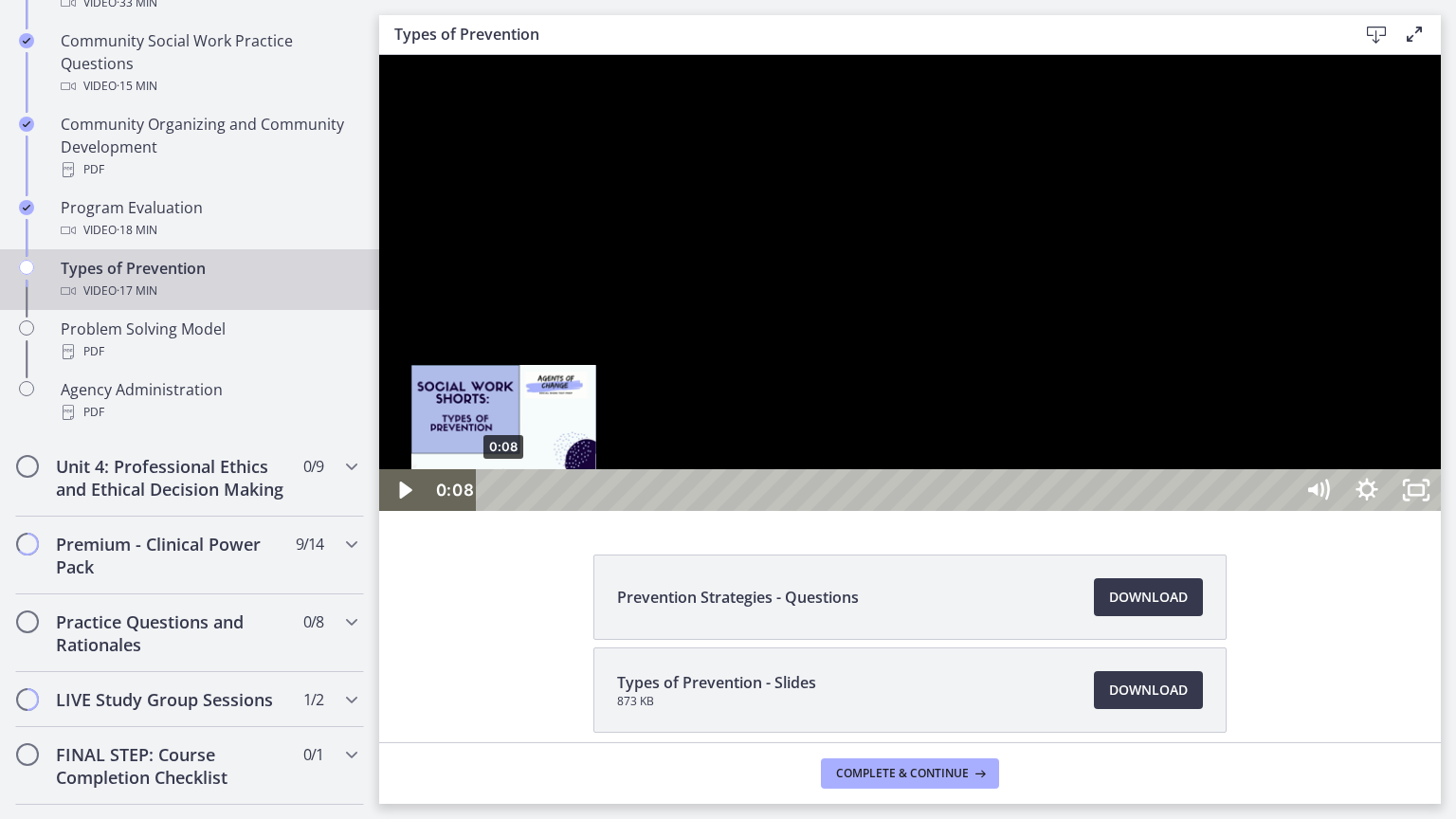click on "0:08" at bounding box center (887, 490) 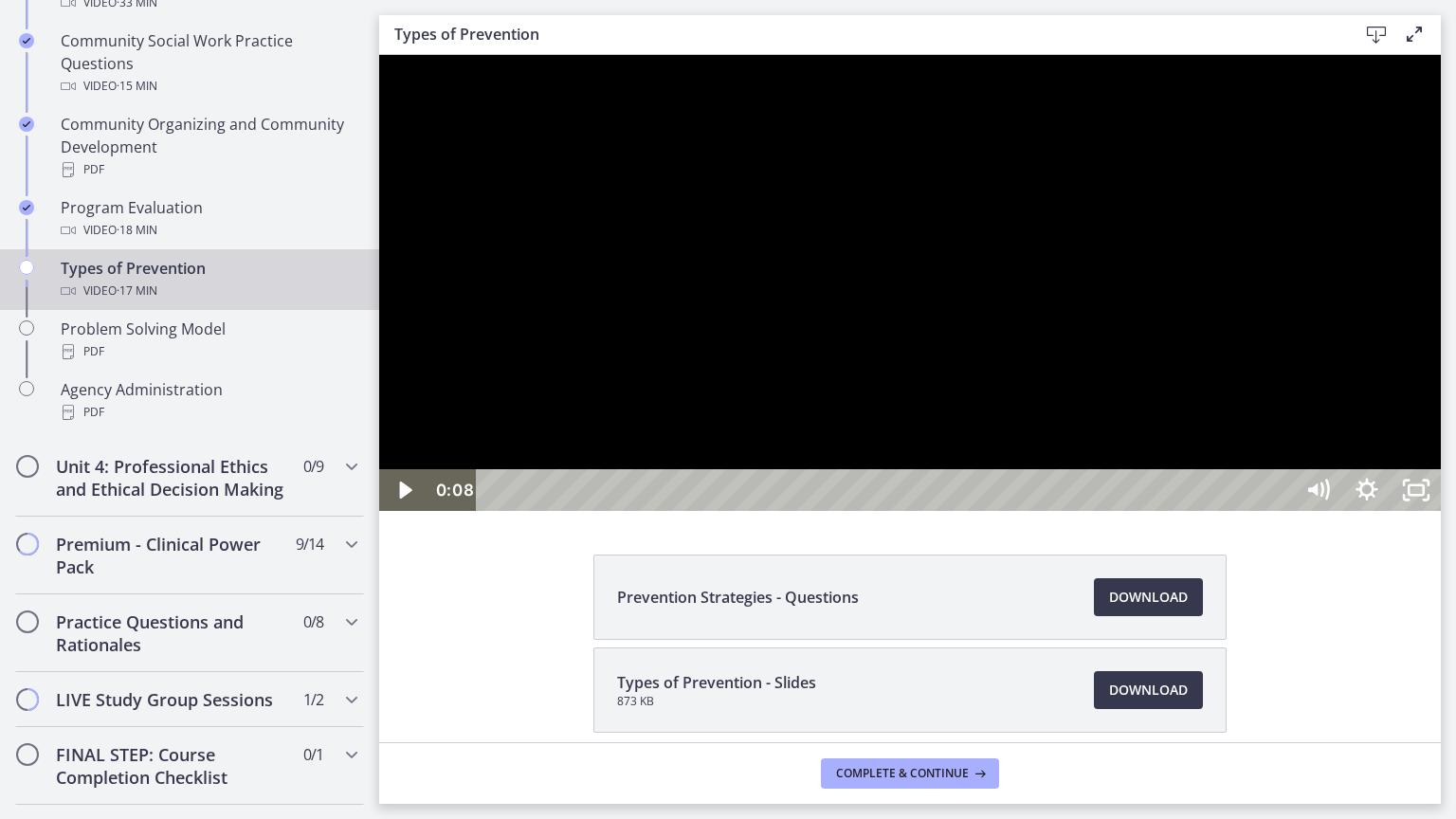 click at bounding box center [910, 282] 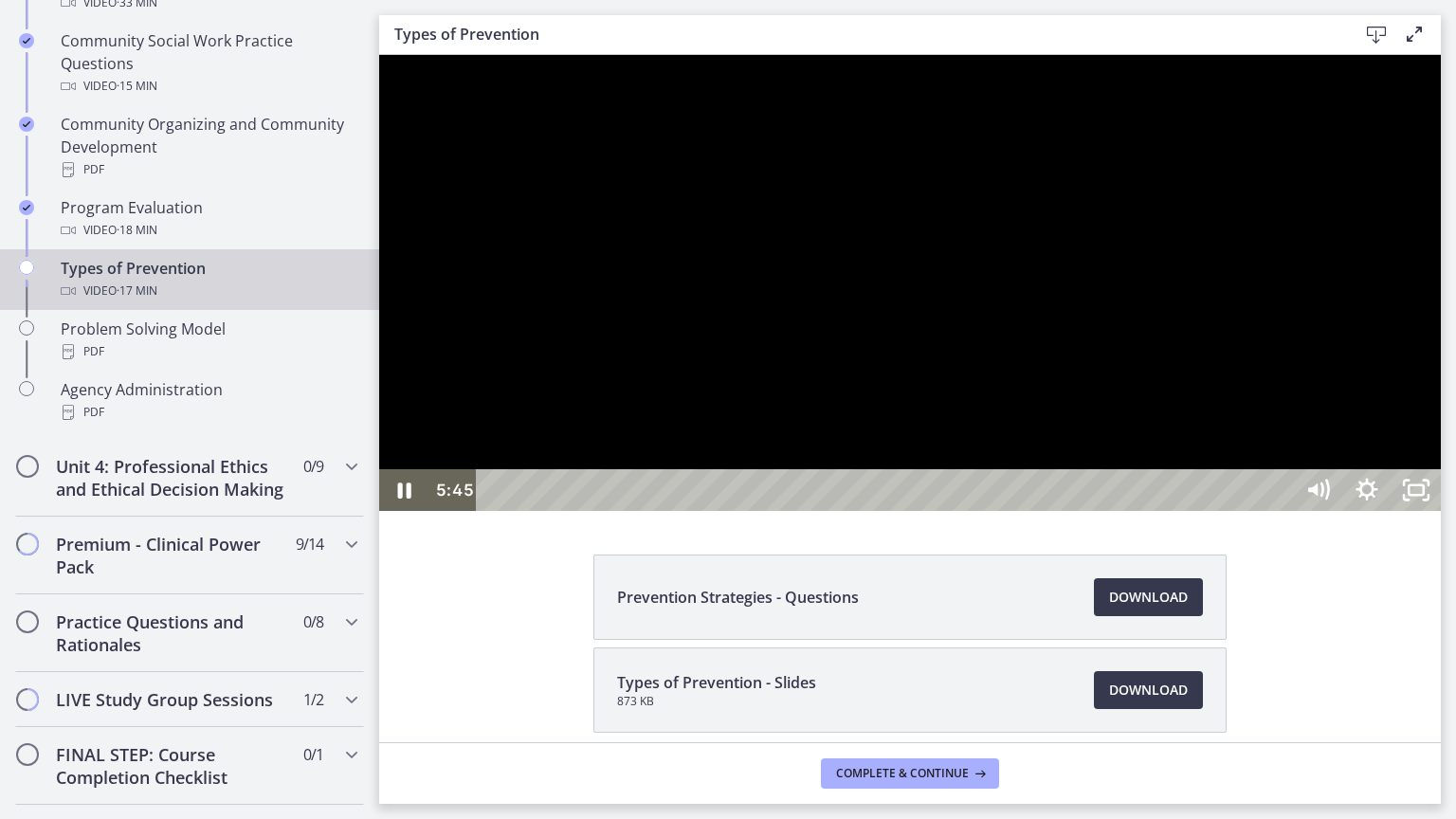 click at bounding box center [910, 282] 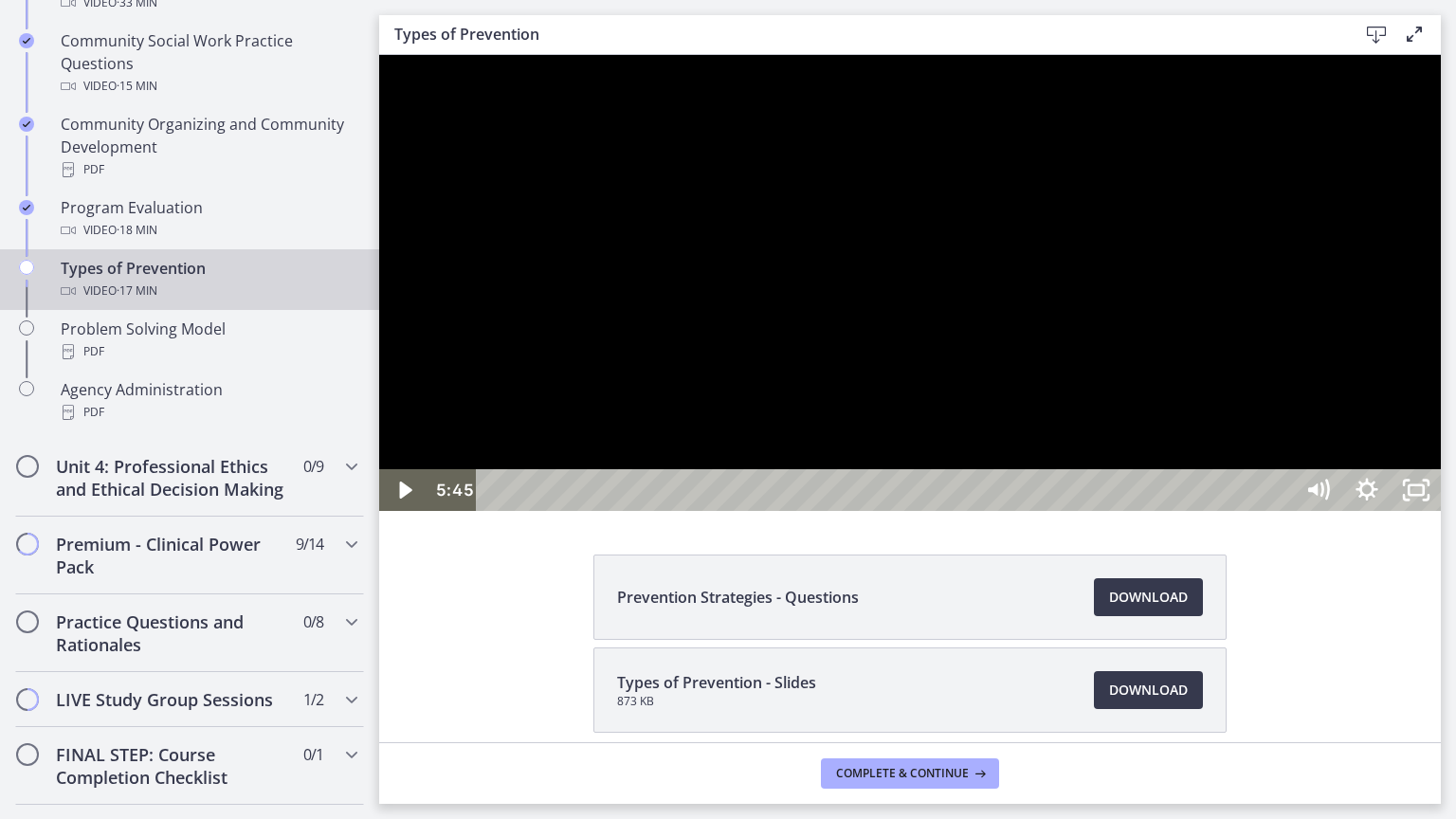 click at bounding box center [910, 282] 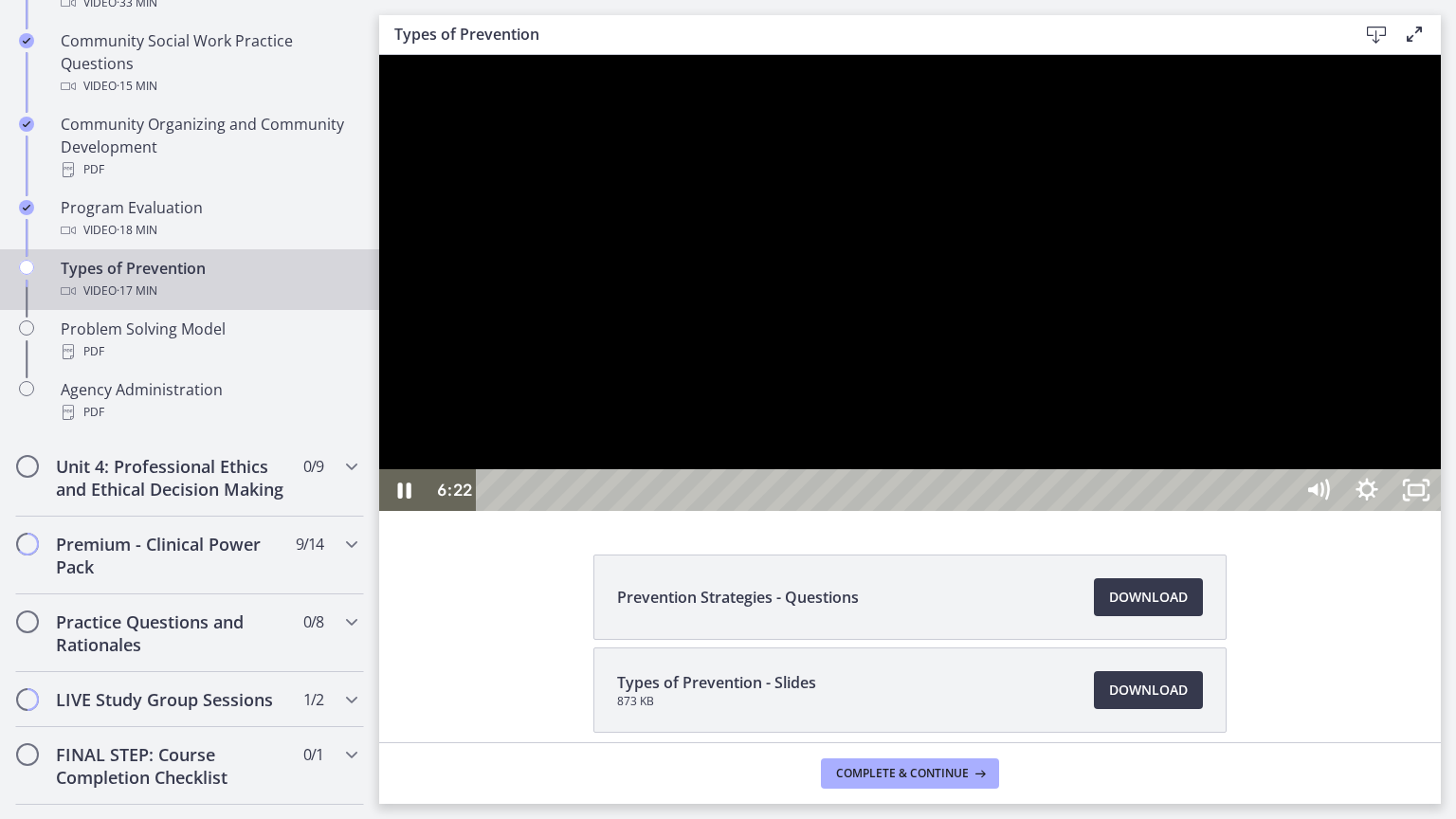 click at bounding box center (910, 282) 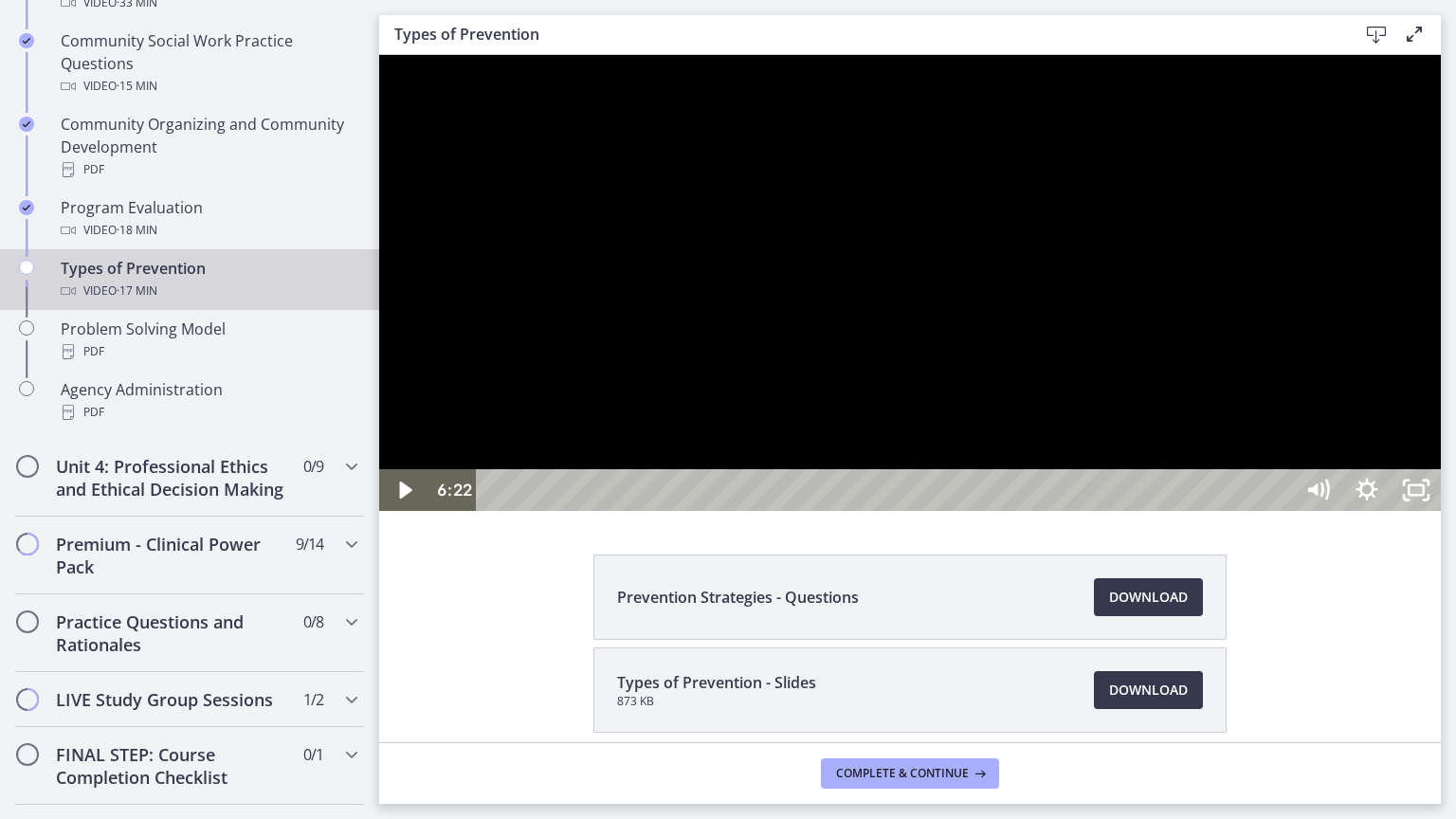 click at bounding box center [910, 282] 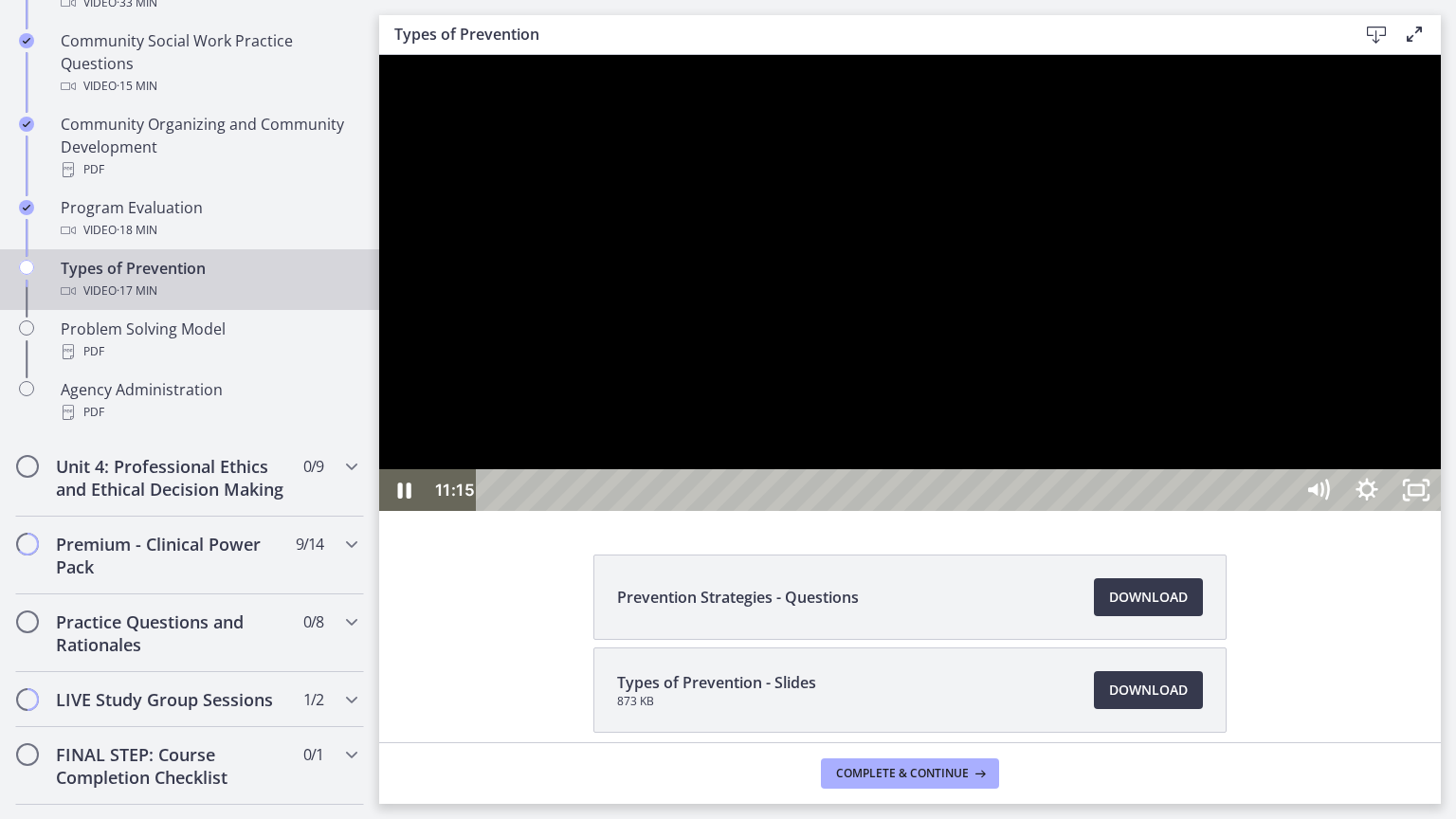 drag, startPoint x: 1393, startPoint y: 325, endPoint x: 1394, endPoint y: 365, distance: 40.0125 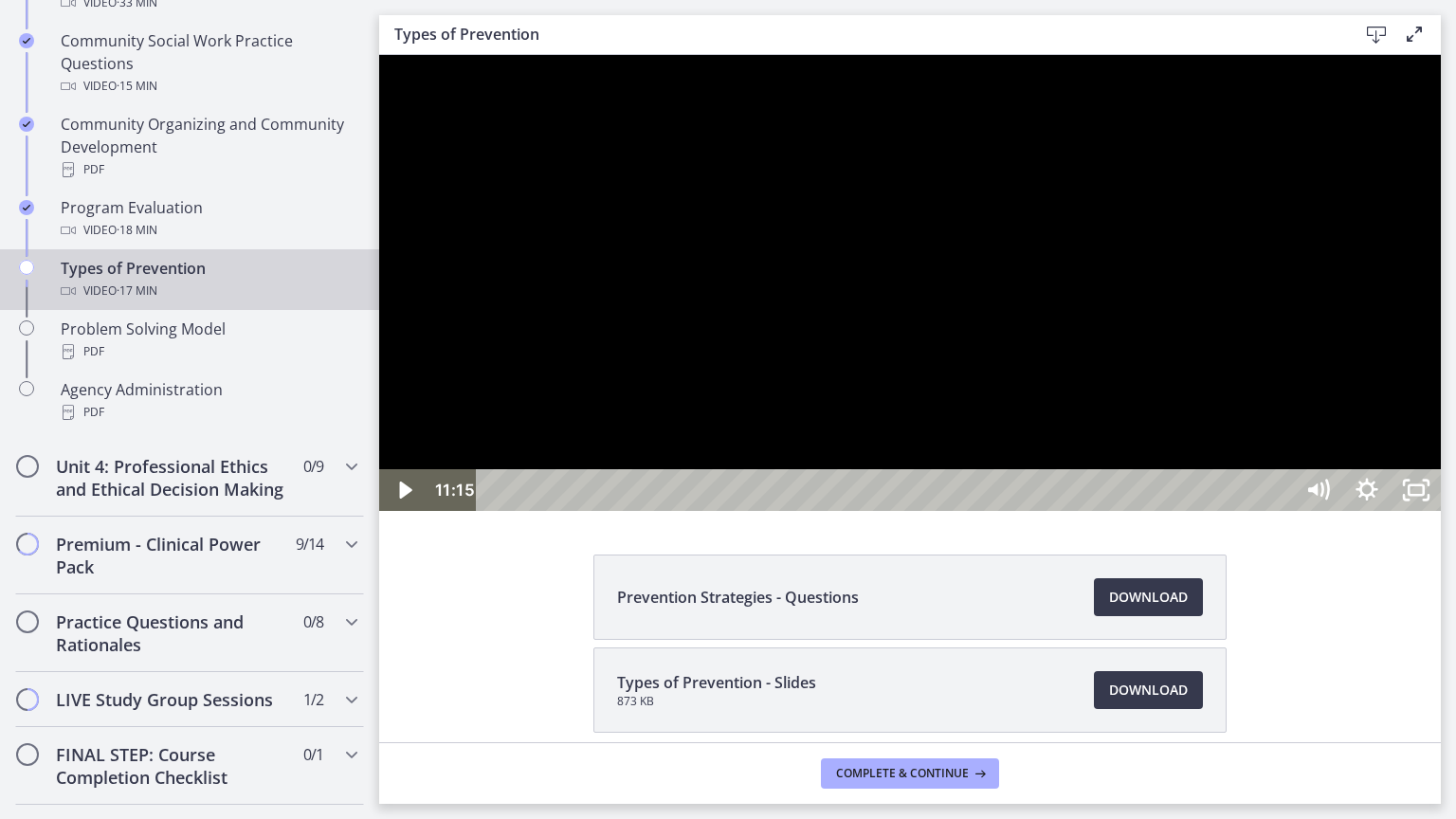 click at bounding box center (910, 282) 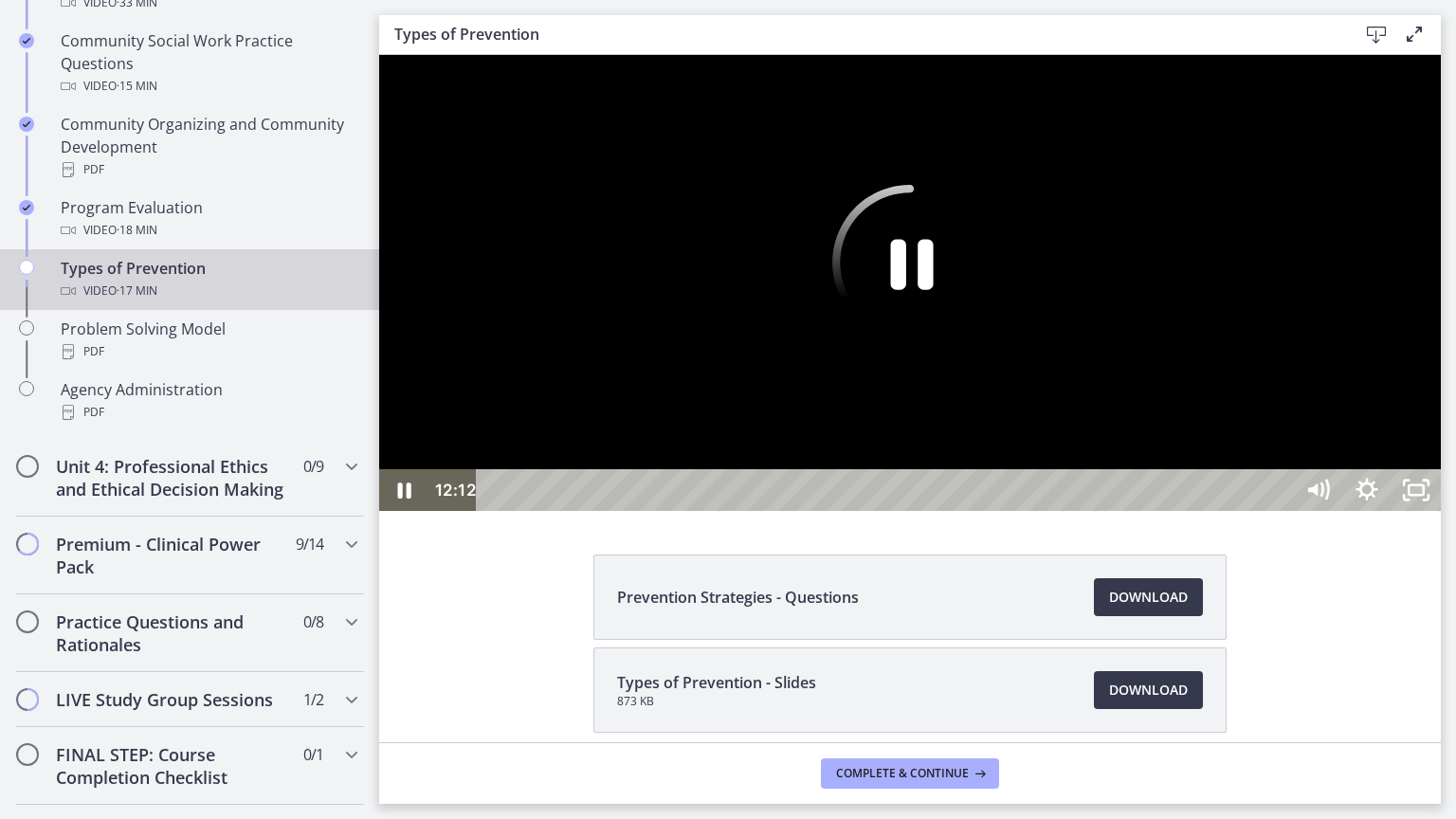 click 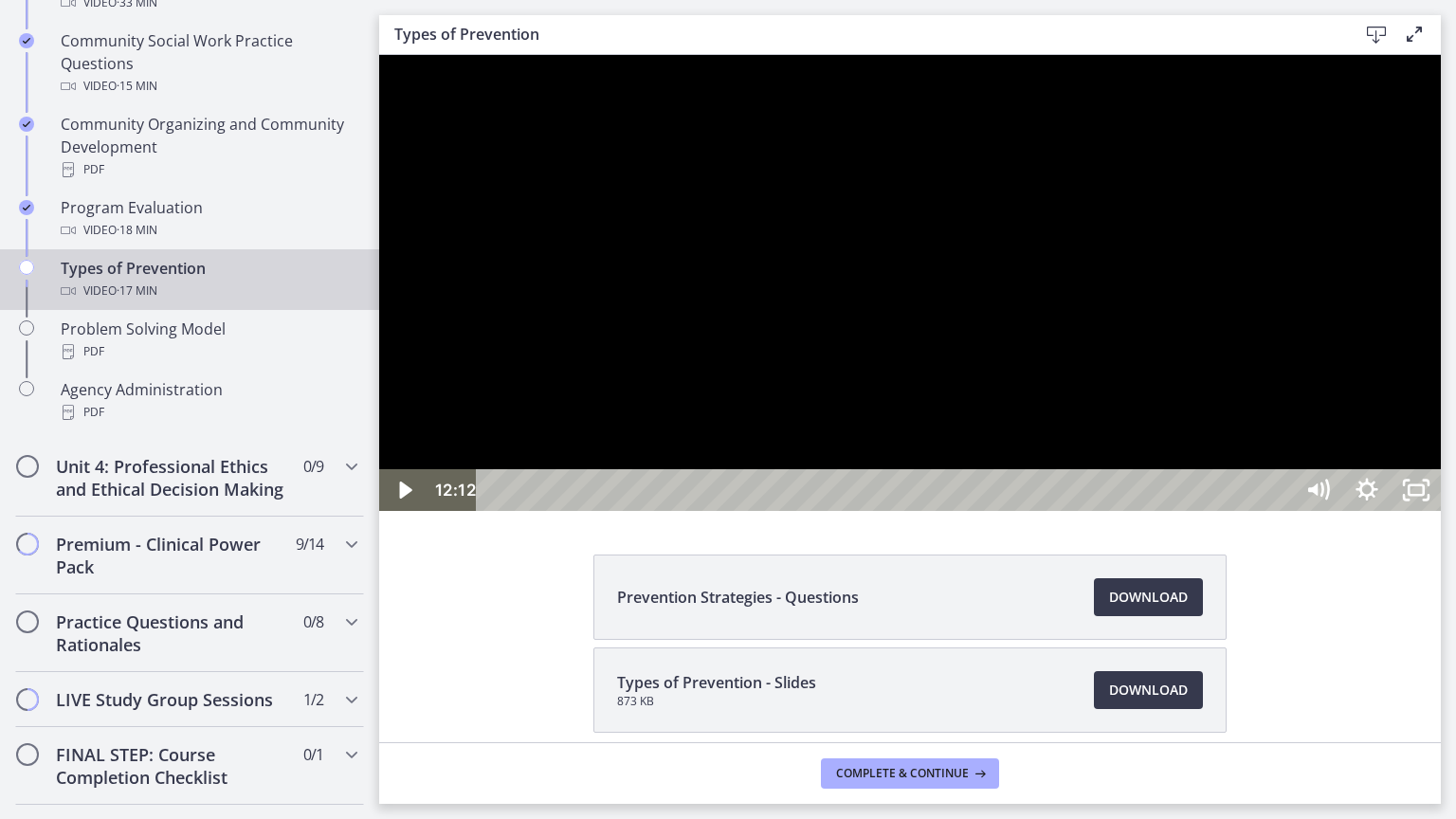 click at bounding box center (910, 282) 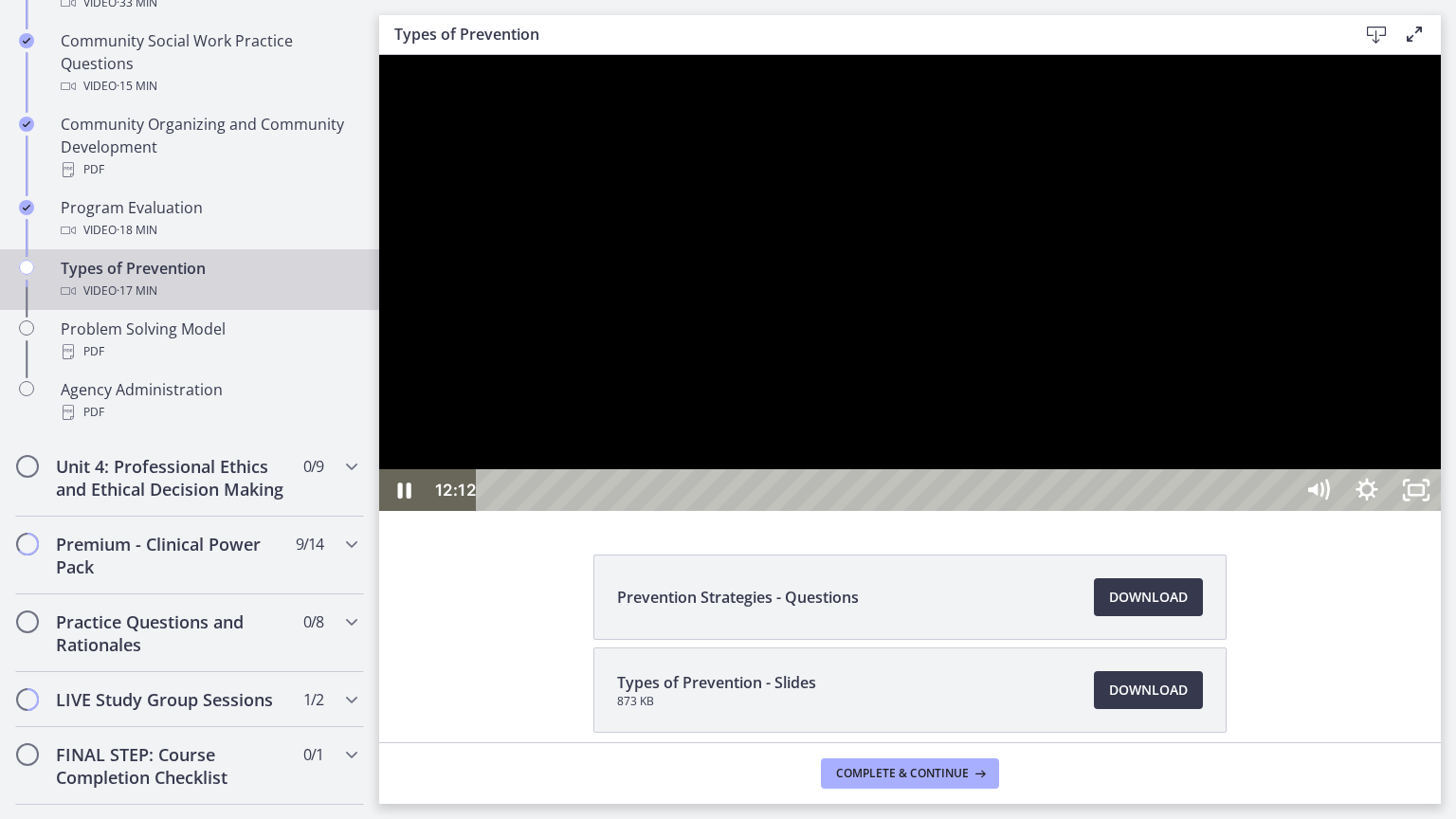 click at bounding box center [910, 282] 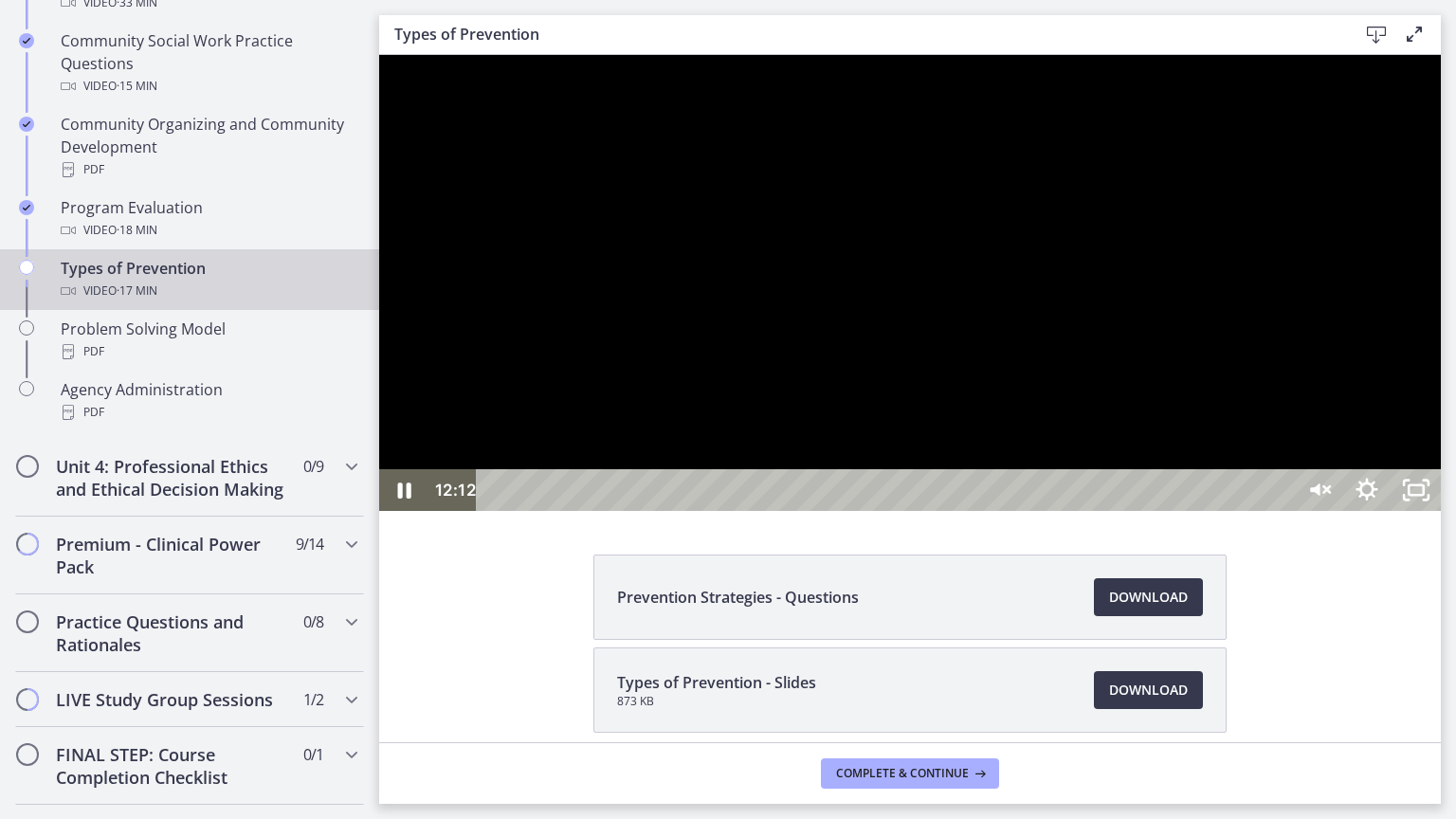 click at bounding box center [910, 282] 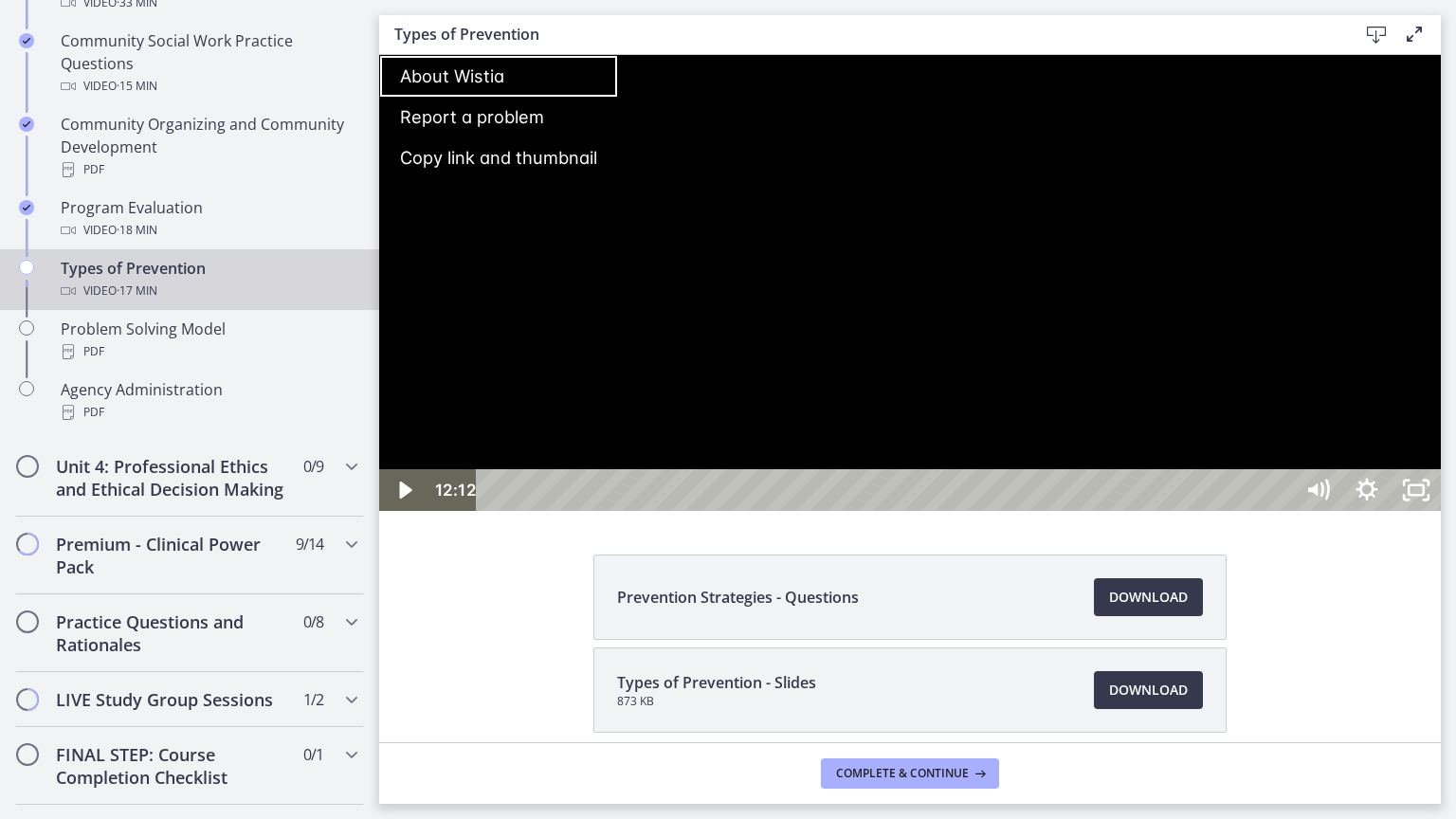 click at bounding box center [910, 282] 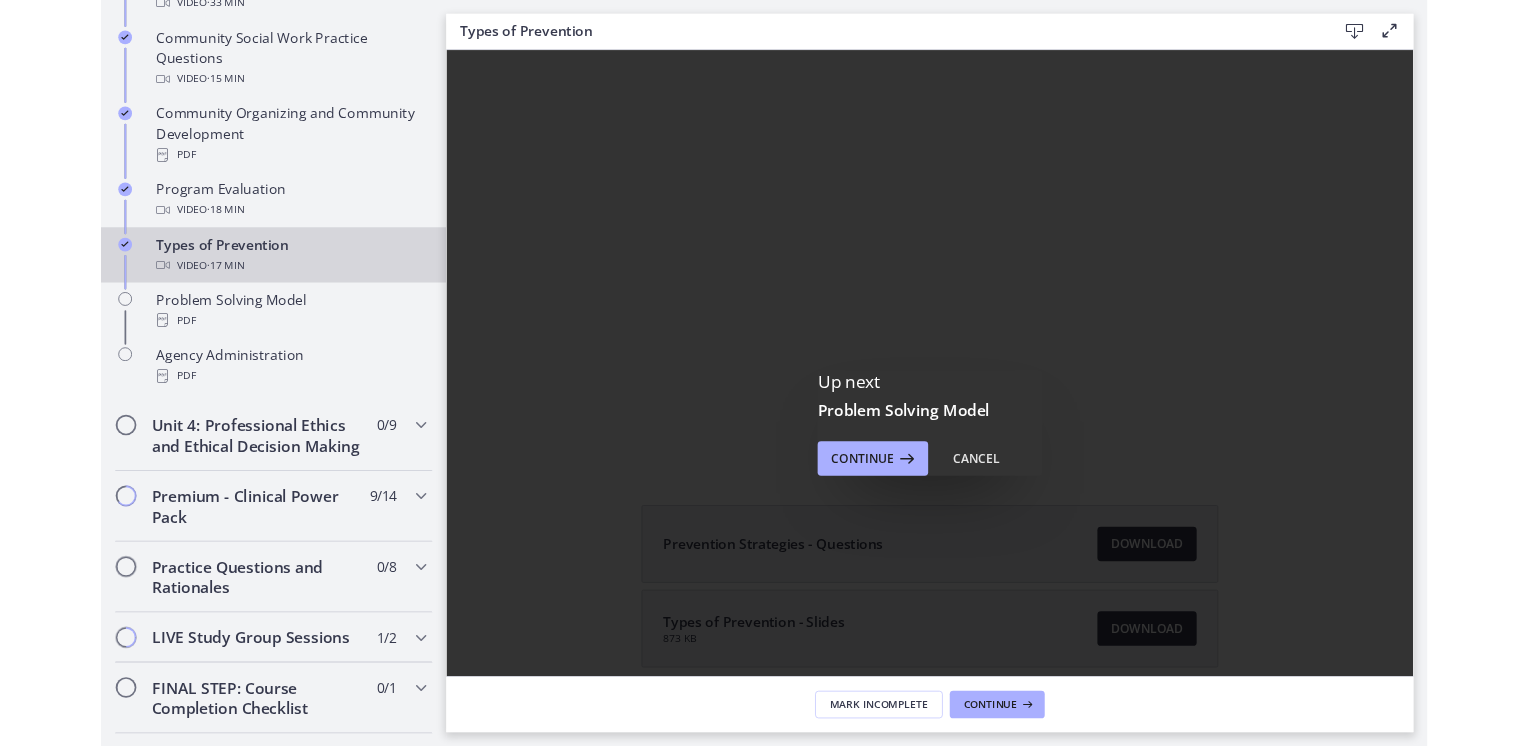 scroll, scrollTop: 0, scrollLeft: 0, axis: both 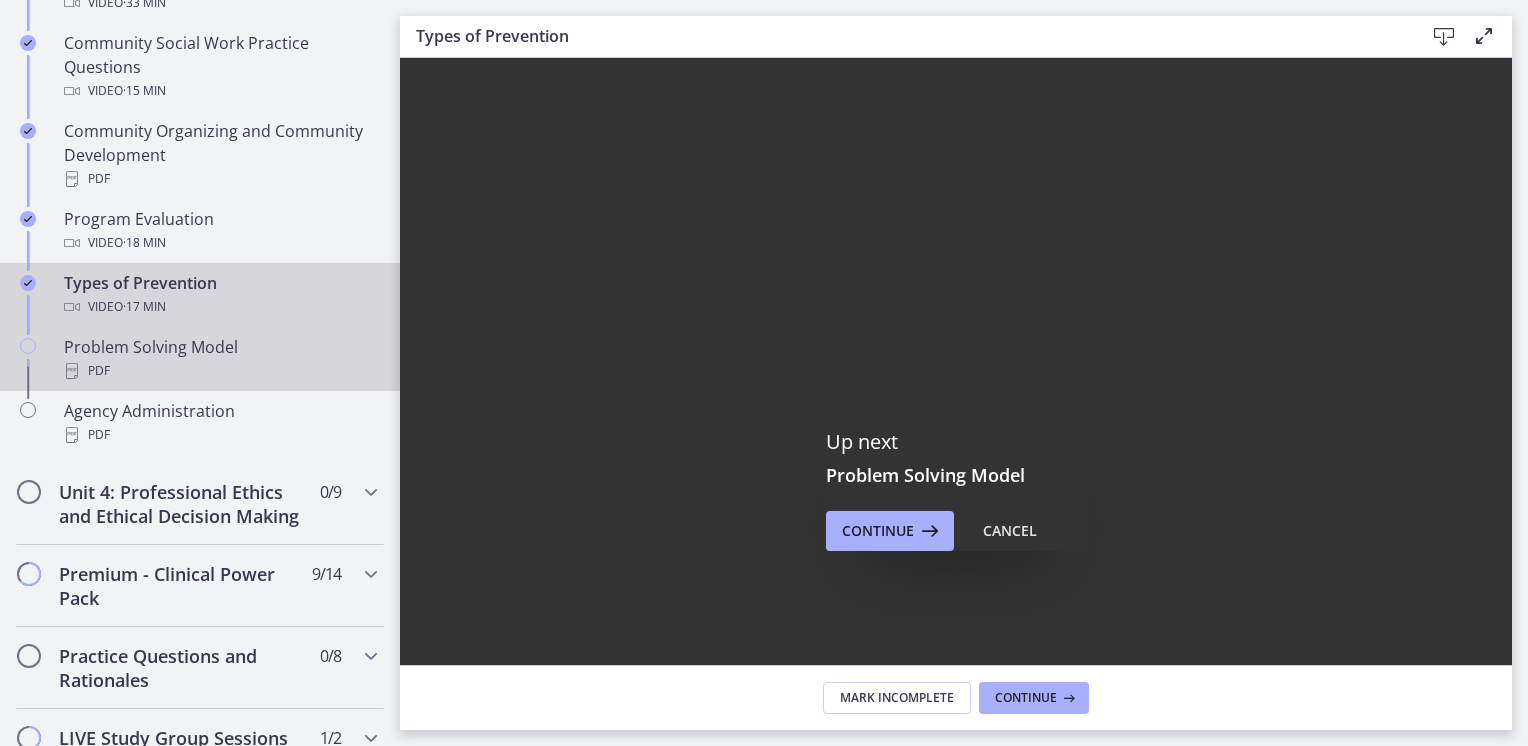 click on "PDF" at bounding box center (220, 371) 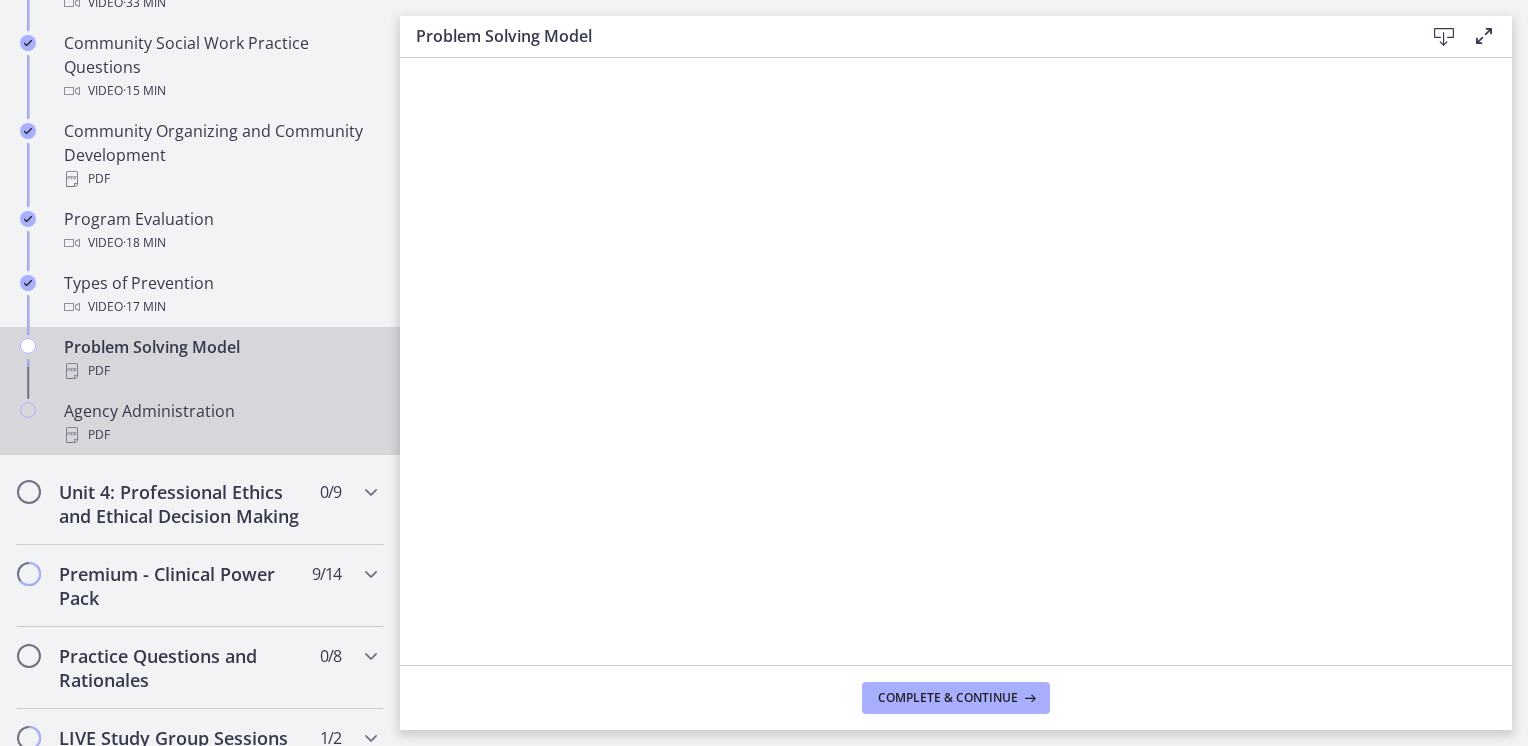 click on "Agency Administration
PDF" at bounding box center [220, 423] 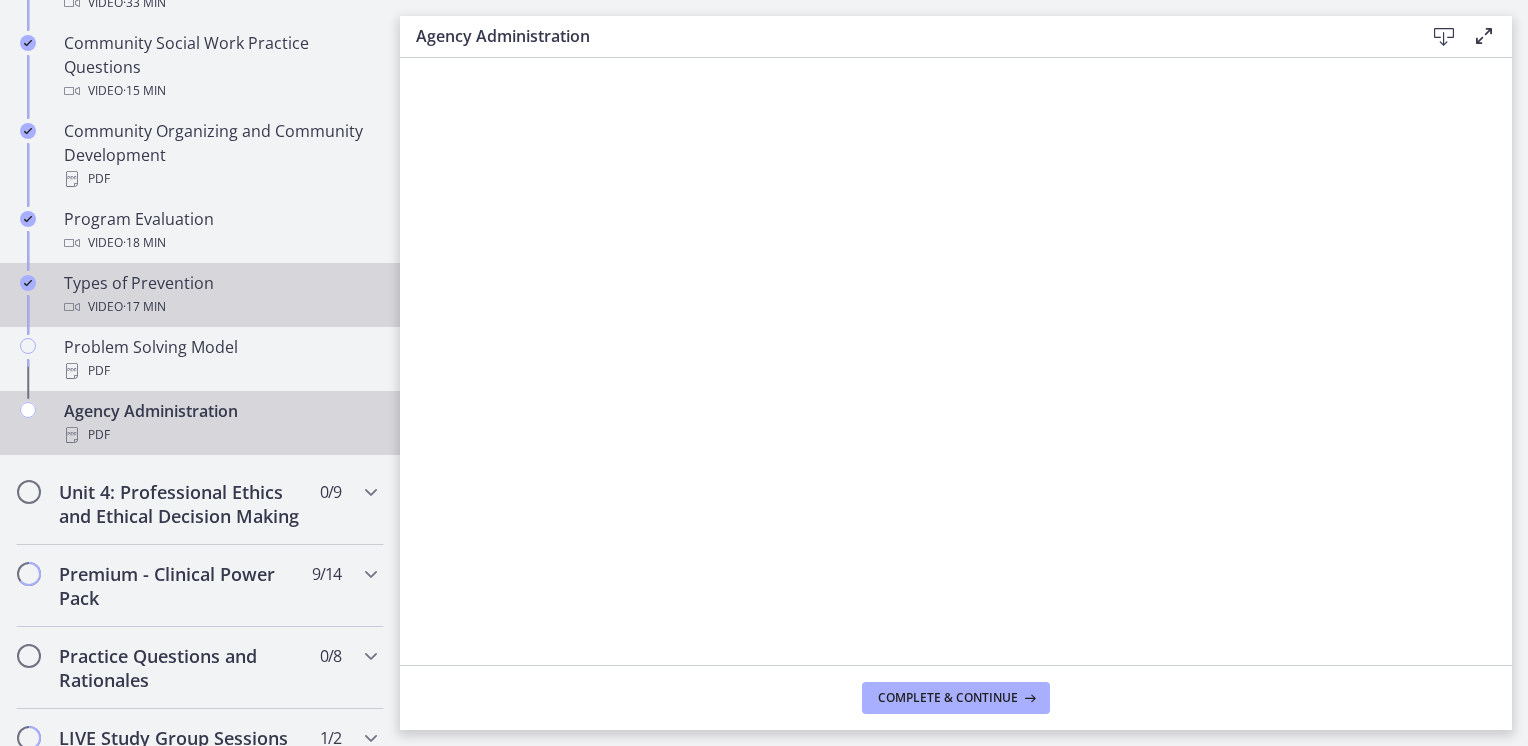 click on "Video
·  17 min" at bounding box center (220, 307) 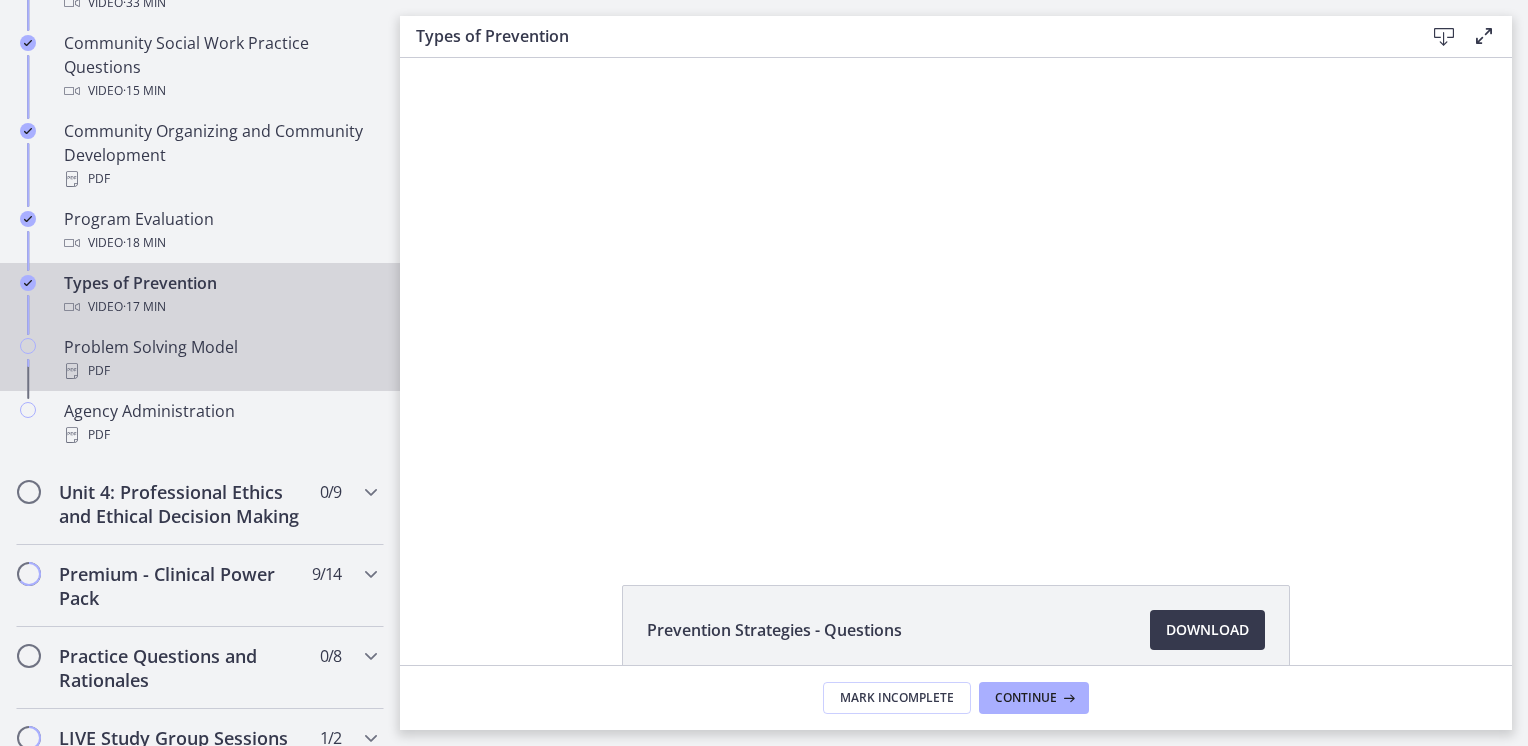 scroll, scrollTop: 0, scrollLeft: 0, axis: both 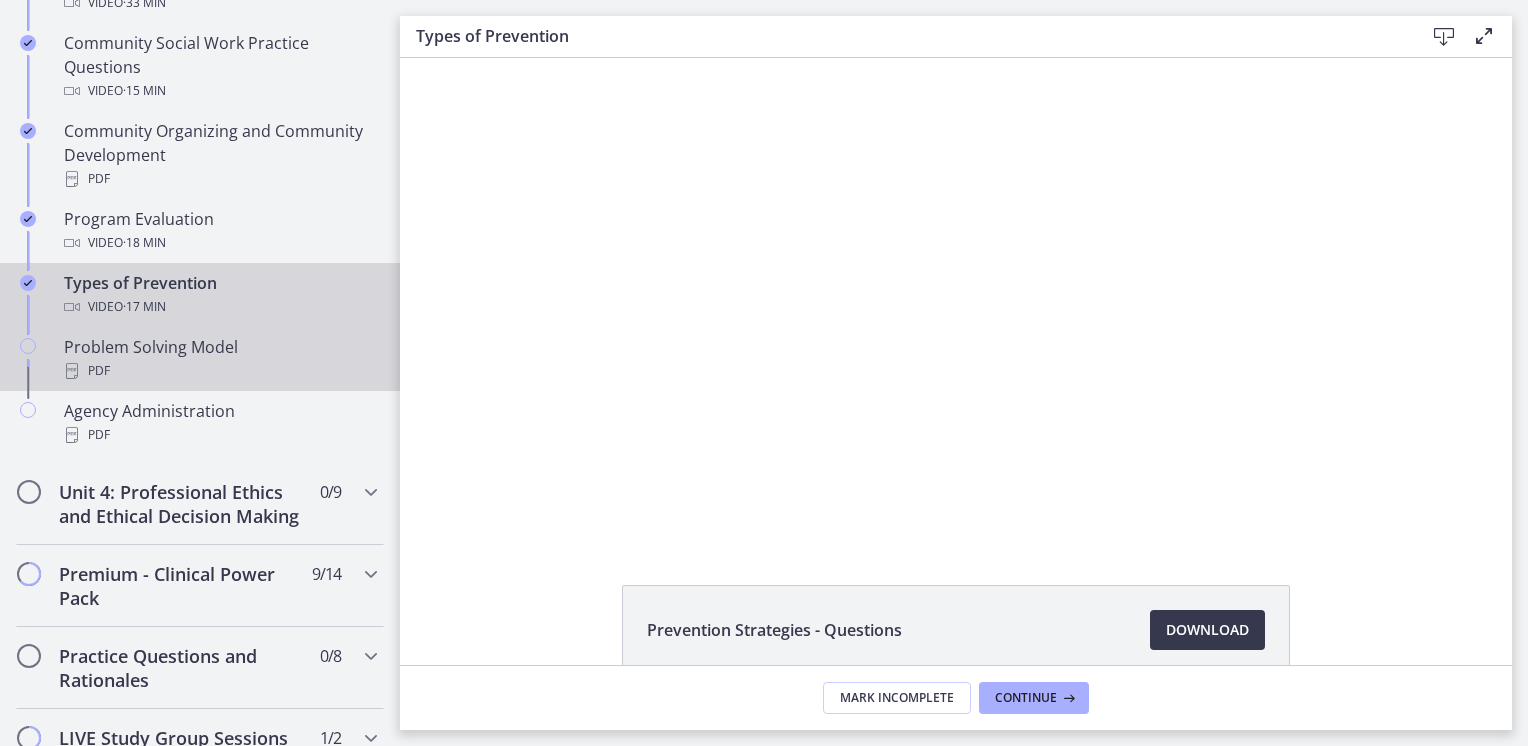 click on "PDF" at bounding box center [220, 371] 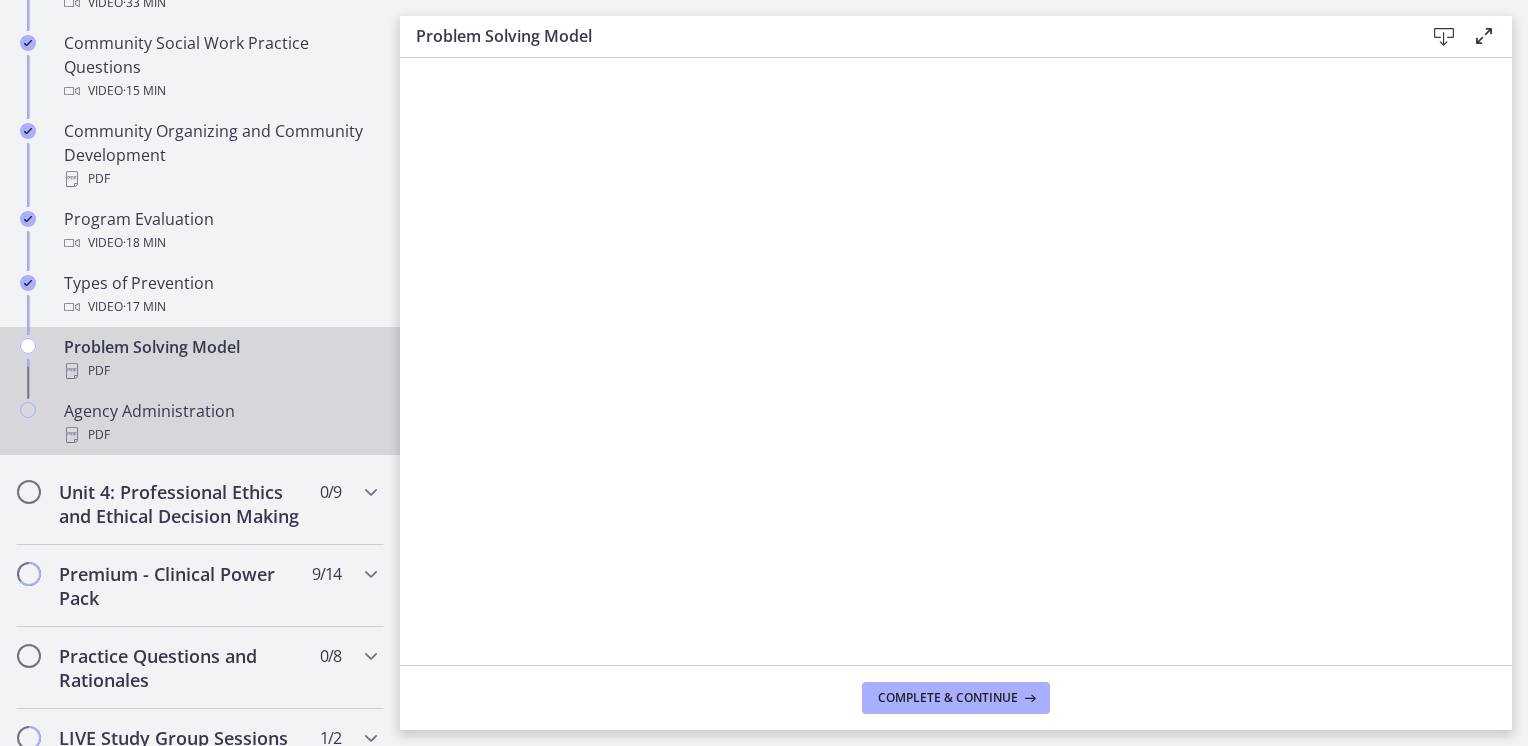 click on "PDF" at bounding box center [220, 435] 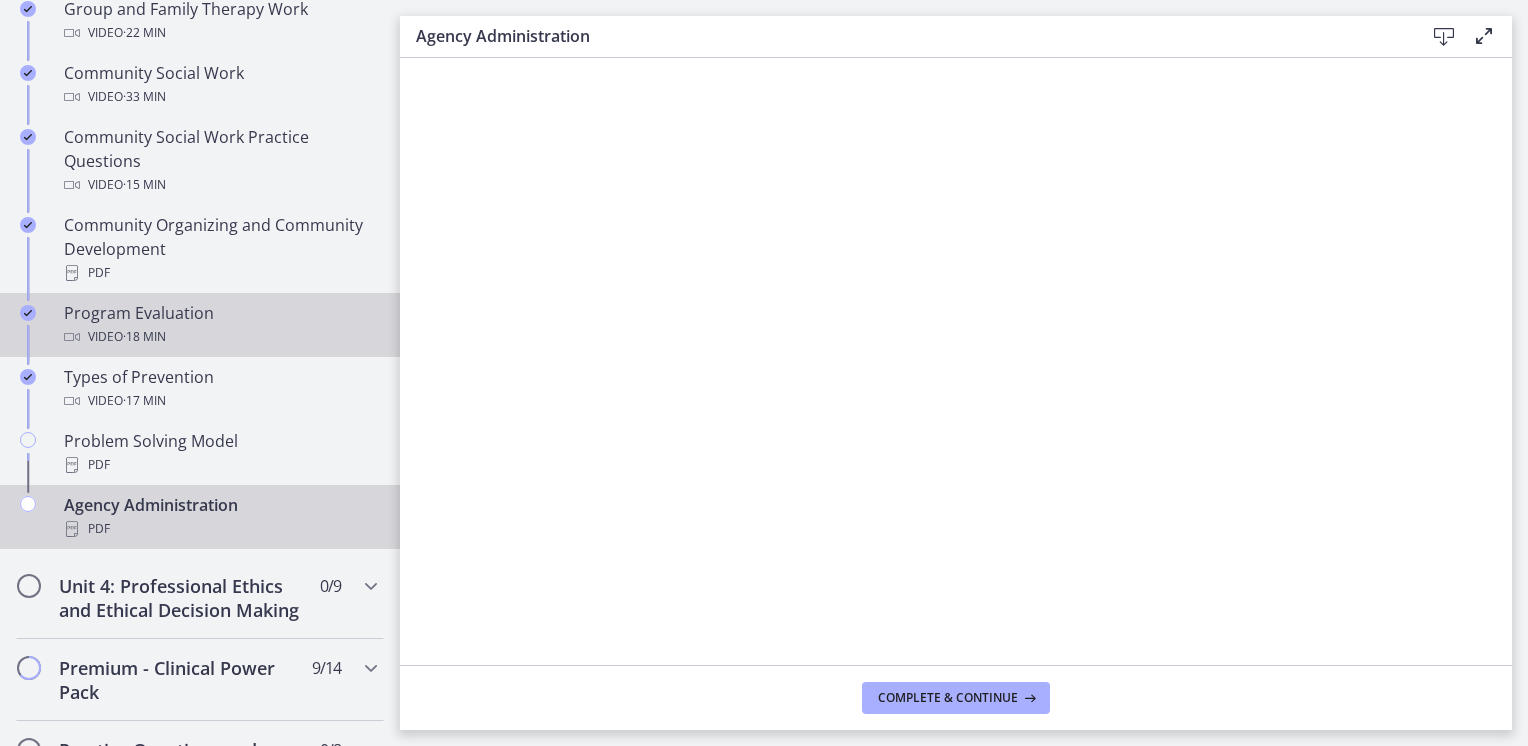 scroll, scrollTop: 1100, scrollLeft: 0, axis: vertical 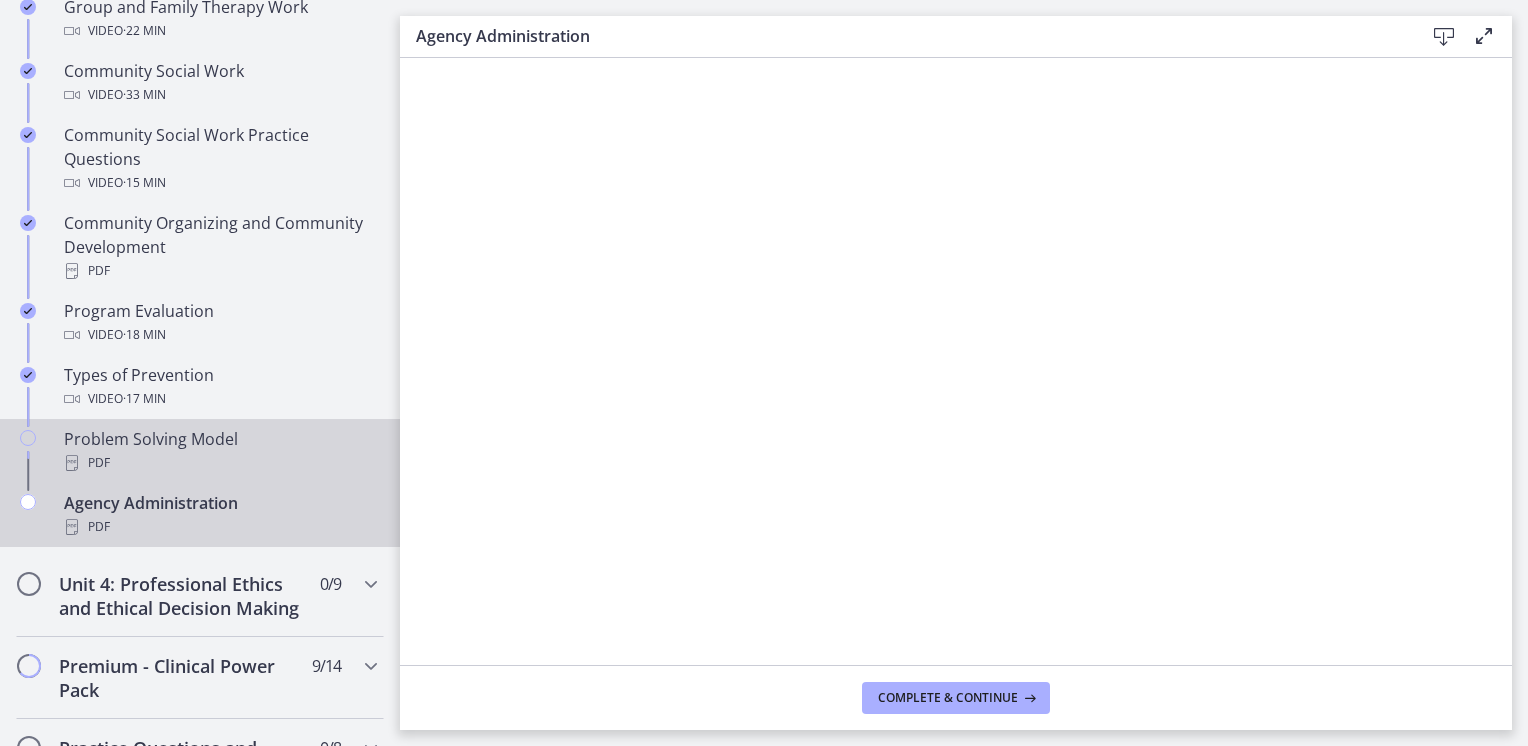 click on "PDF" at bounding box center (220, 463) 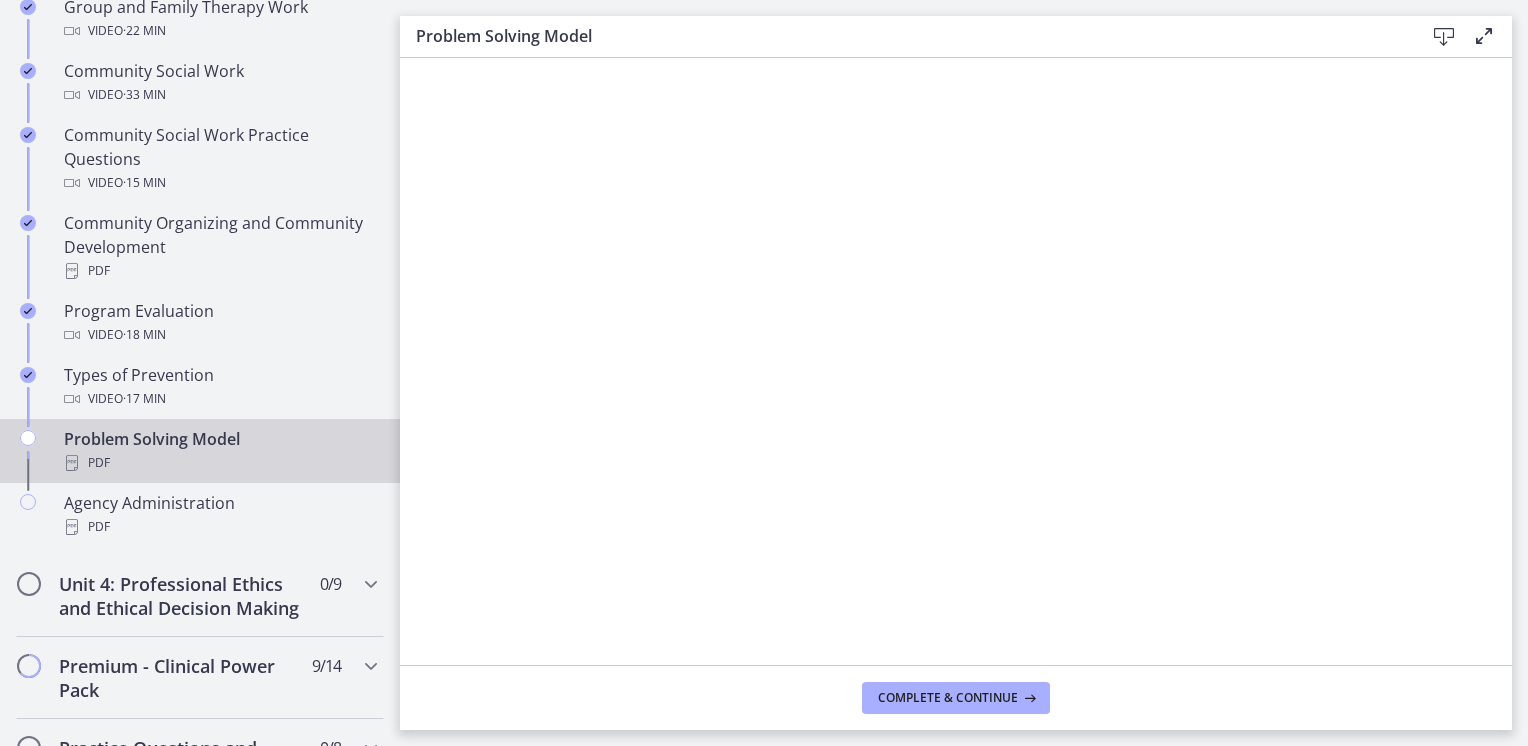 click on "Complete & continue" at bounding box center [956, 697] 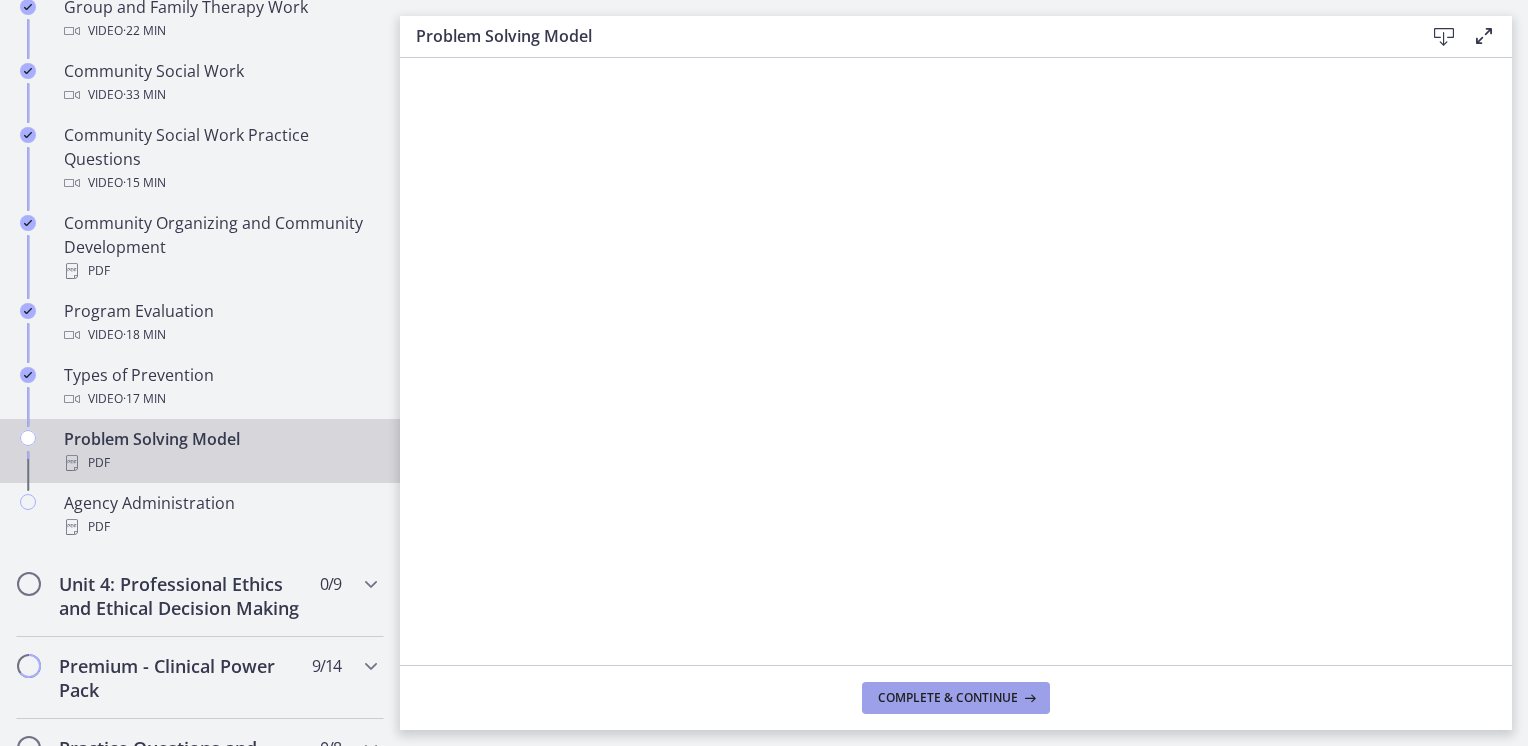 click on "Complete & continue" at bounding box center (948, 698) 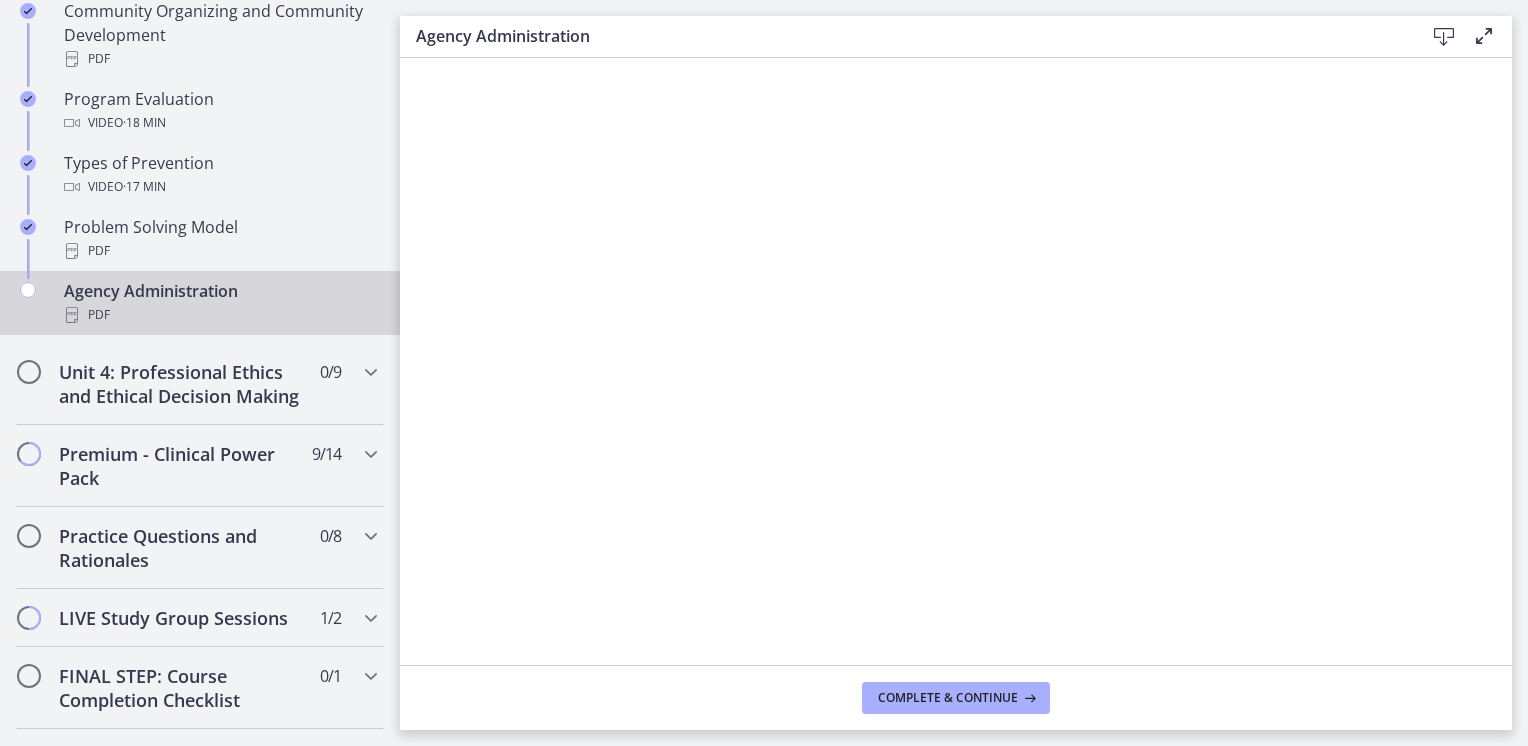 scroll, scrollTop: 1314, scrollLeft: 0, axis: vertical 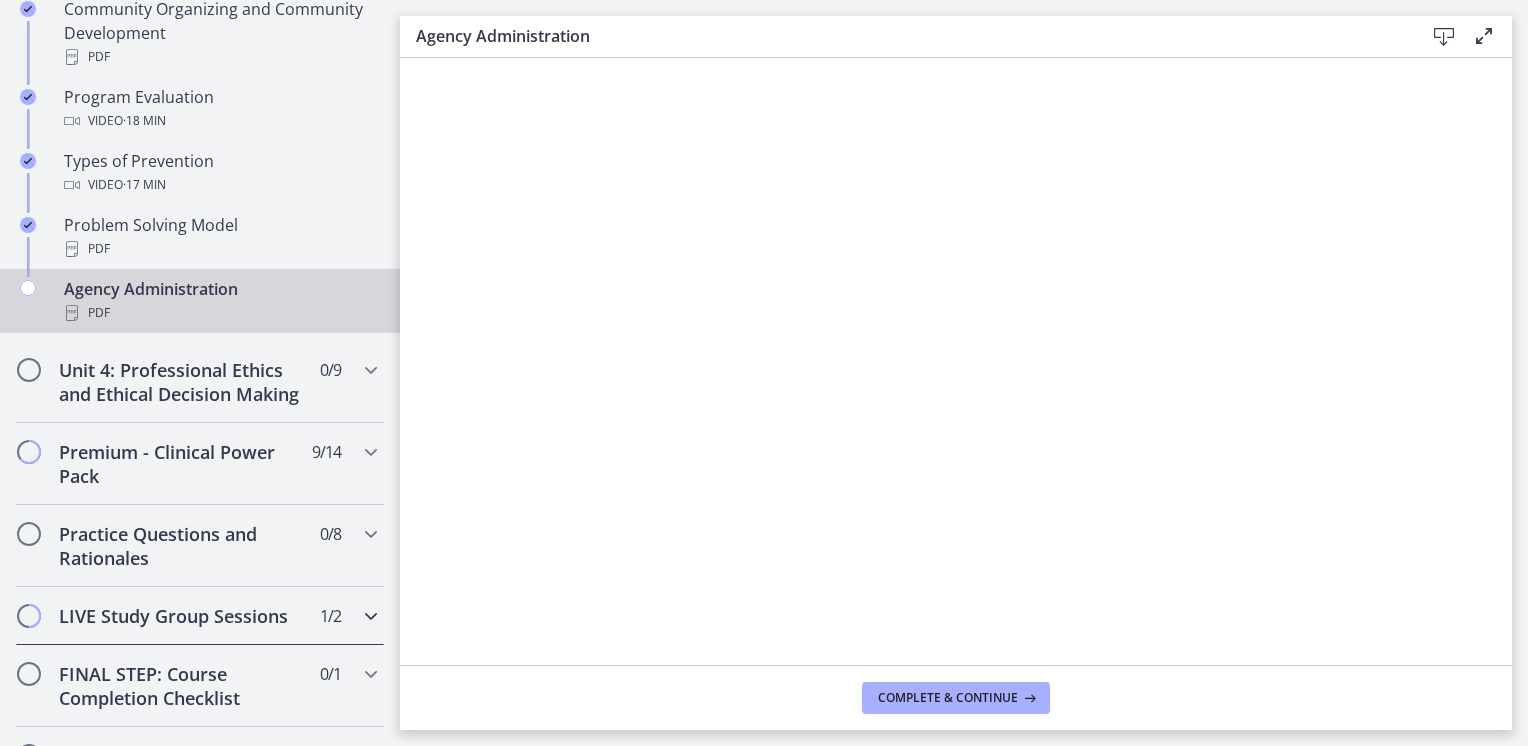 click on "LIVE Study Group Sessions
1  /  2
Completed" at bounding box center (200, 616) 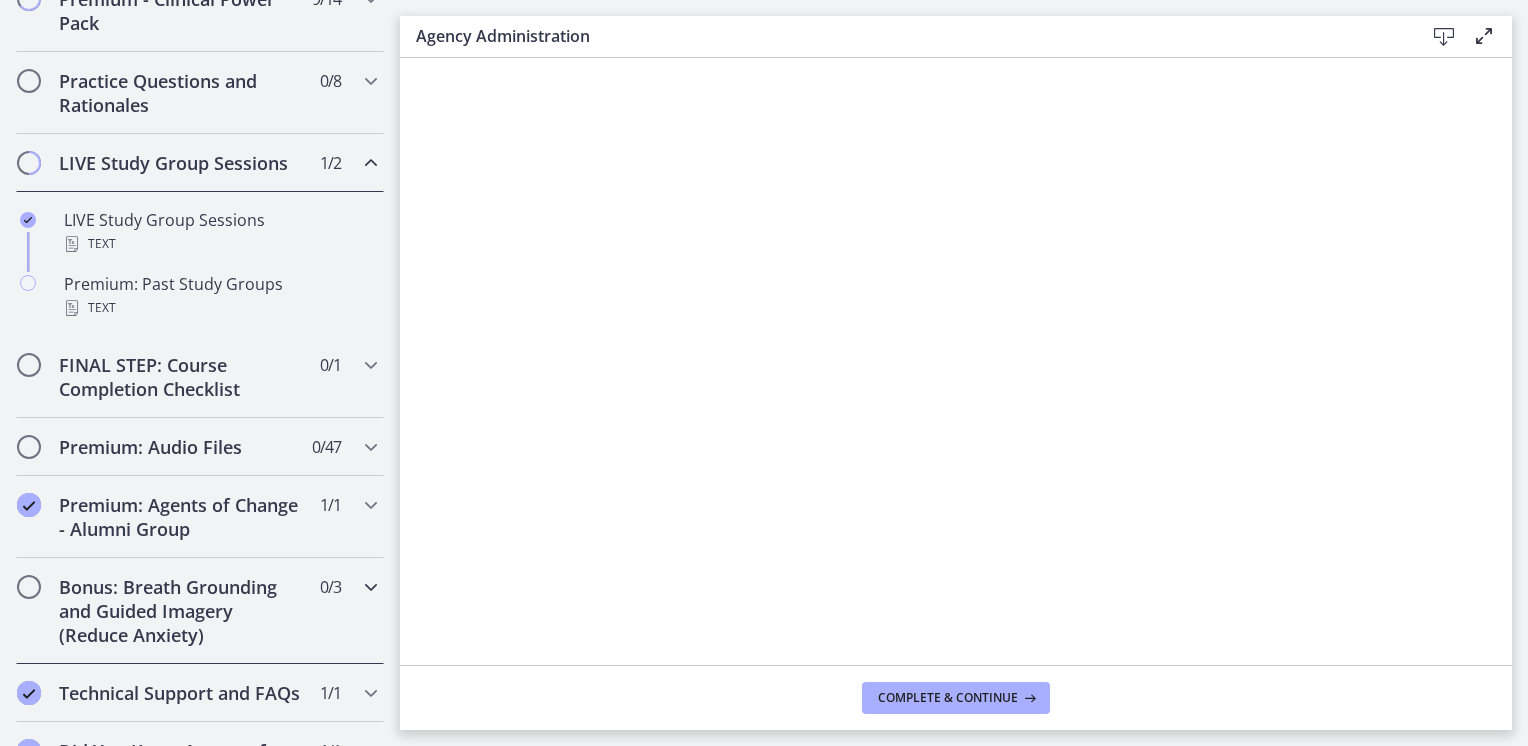 scroll, scrollTop: 996, scrollLeft: 0, axis: vertical 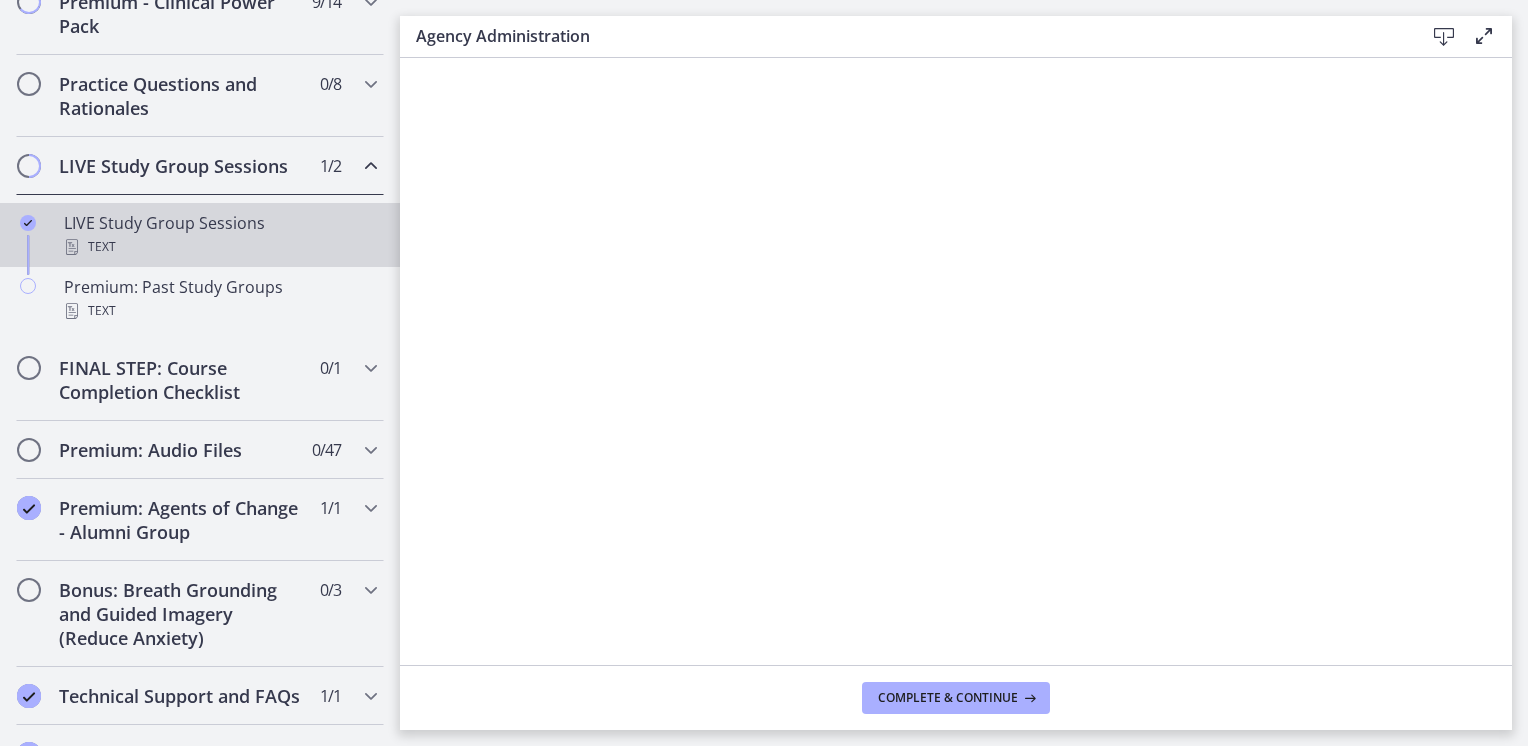 click on "Text" at bounding box center (220, 247) 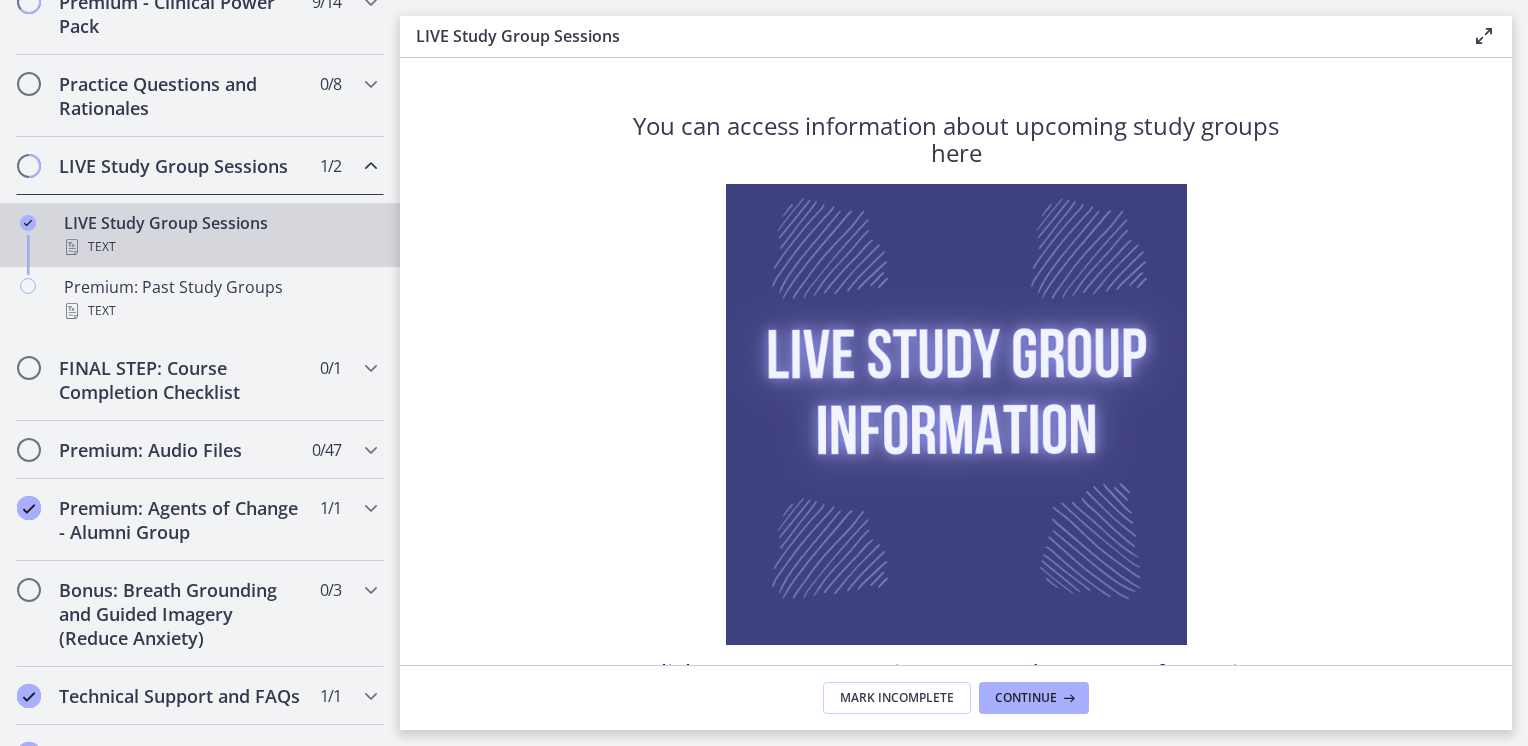 scroll, scrollTop: 118, scrollLeft: 0, axis: vertical 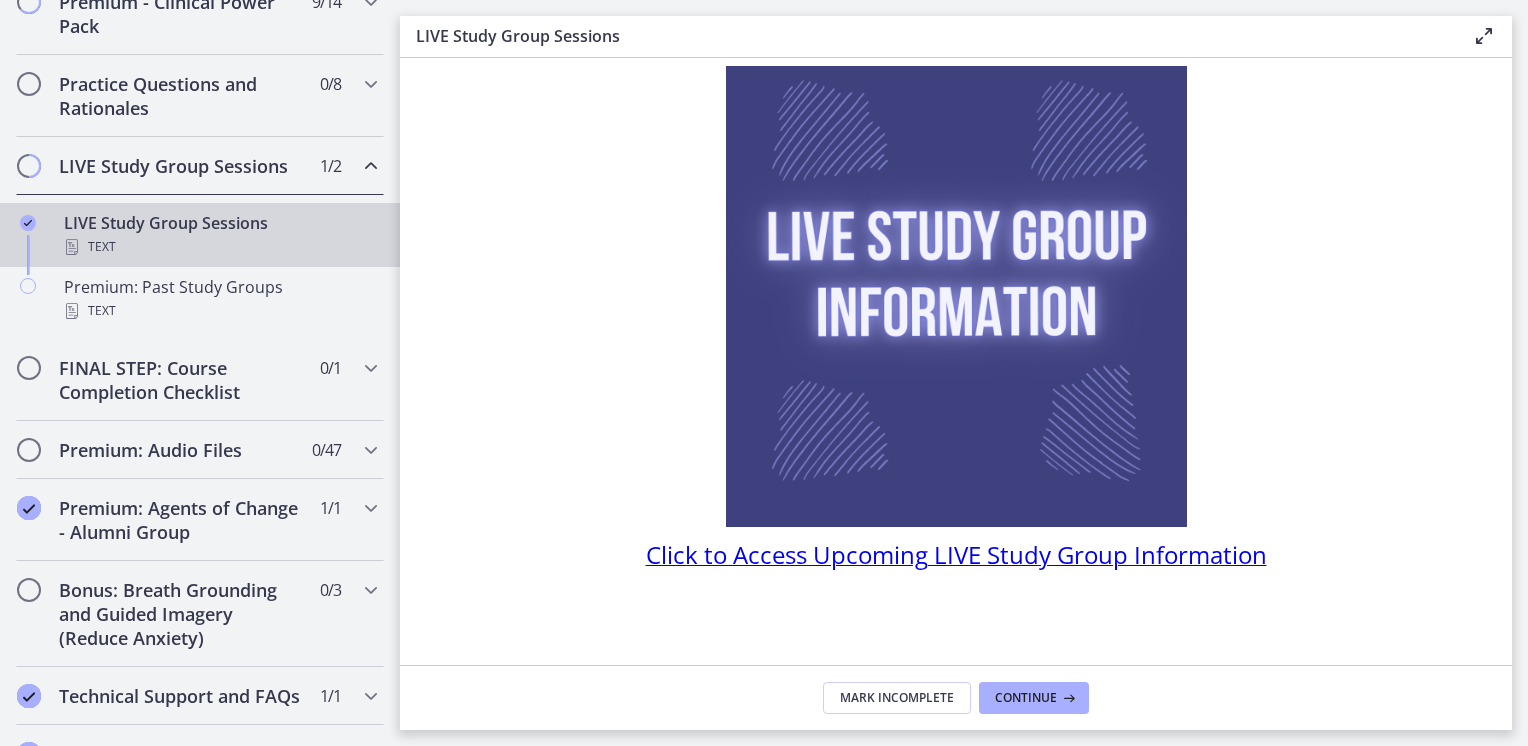 click on "Click to Access Upcoming LIVE Study Group Information" at bounding box center [956, 554] 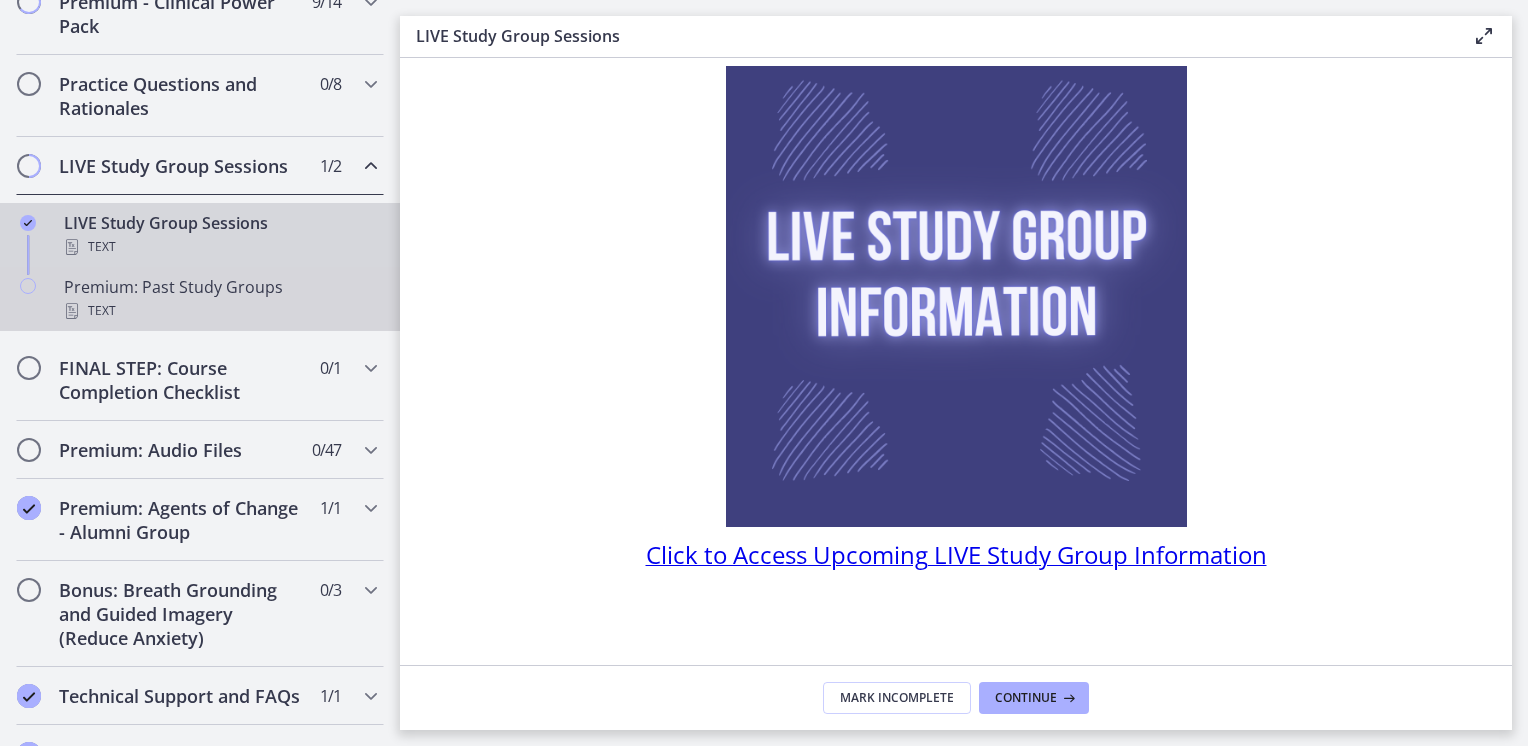 click on "Text" at bounding box center (220, 311) 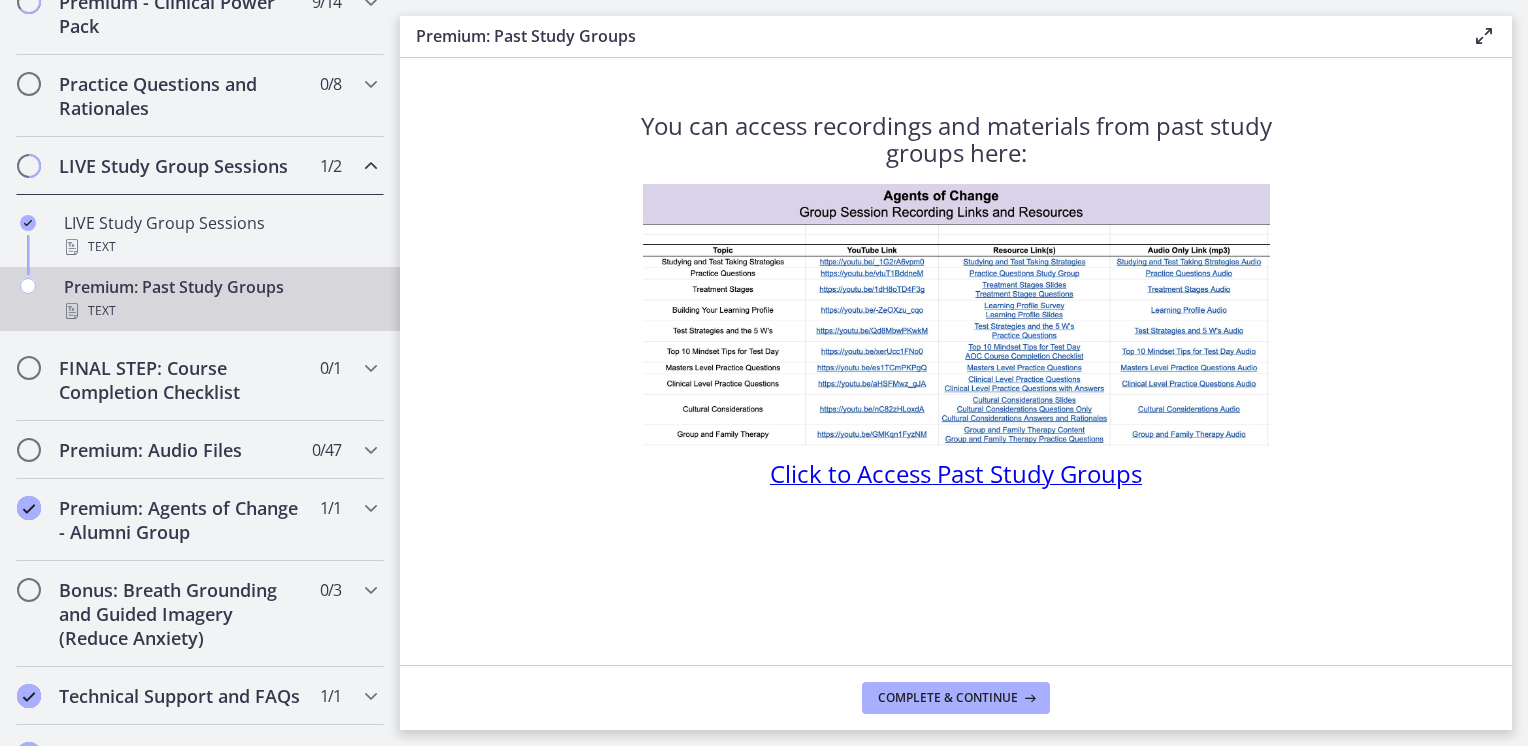 click at bounding box center [956, 315] 